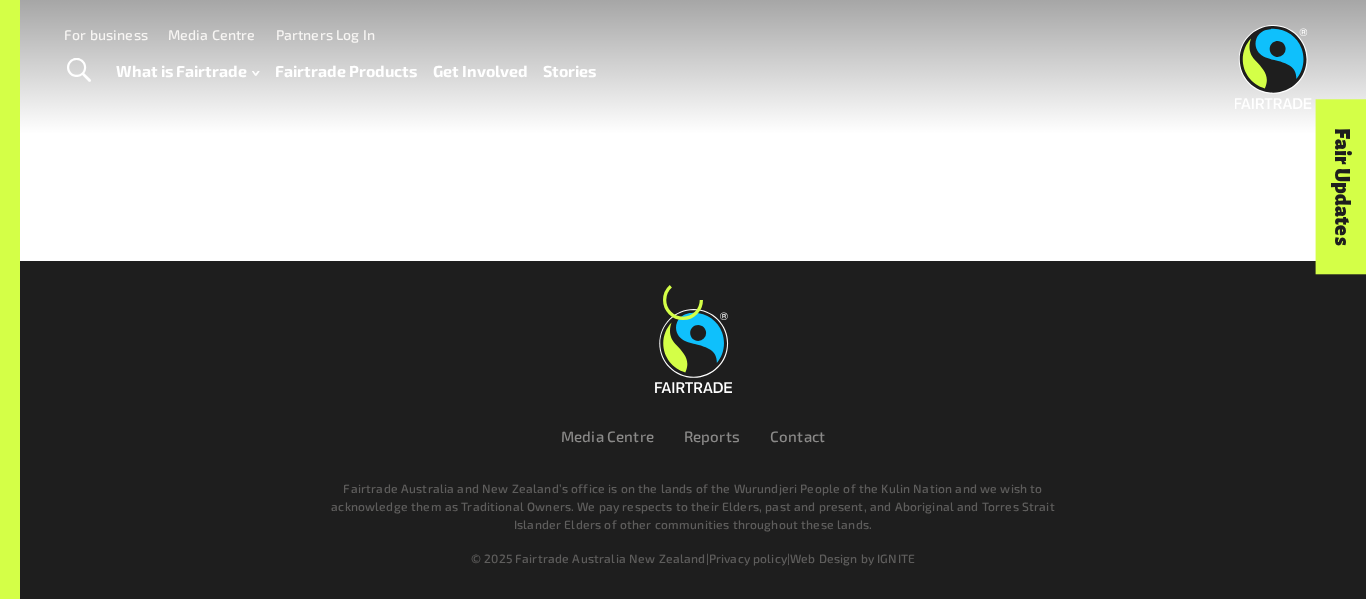 scroll, scrollTop: 0, scrollLeft: 0, axis: both 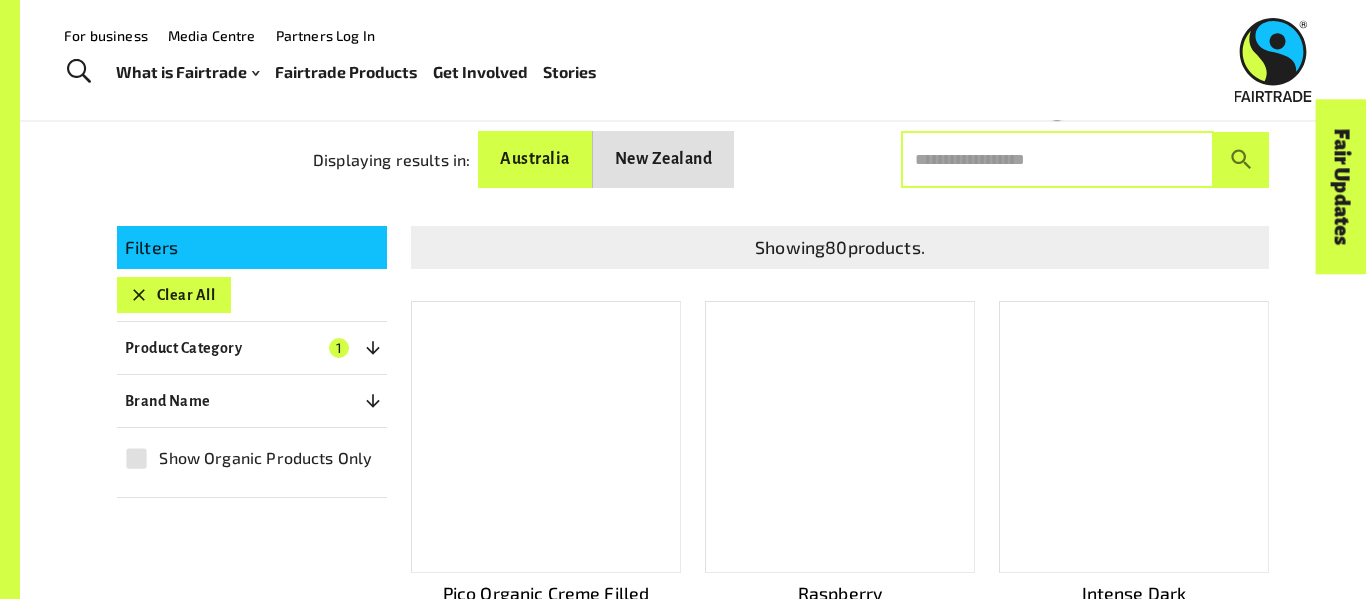 click at bounding box center [1057, 160] 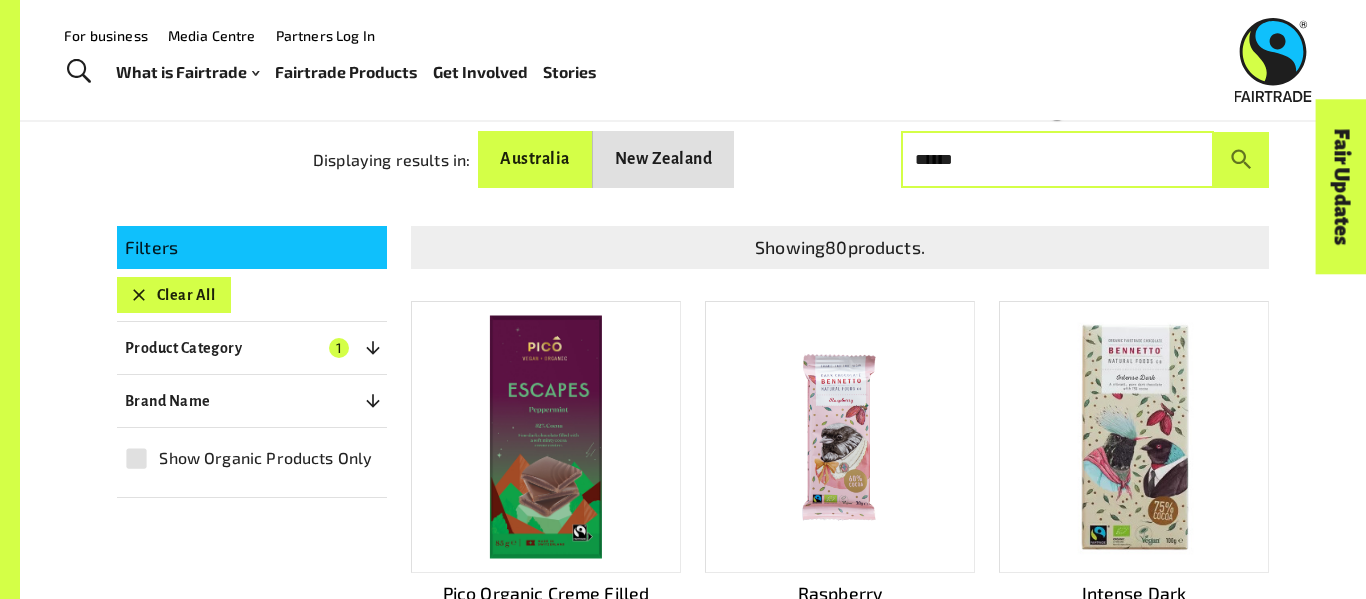 click at bounding box center (1241, 160) 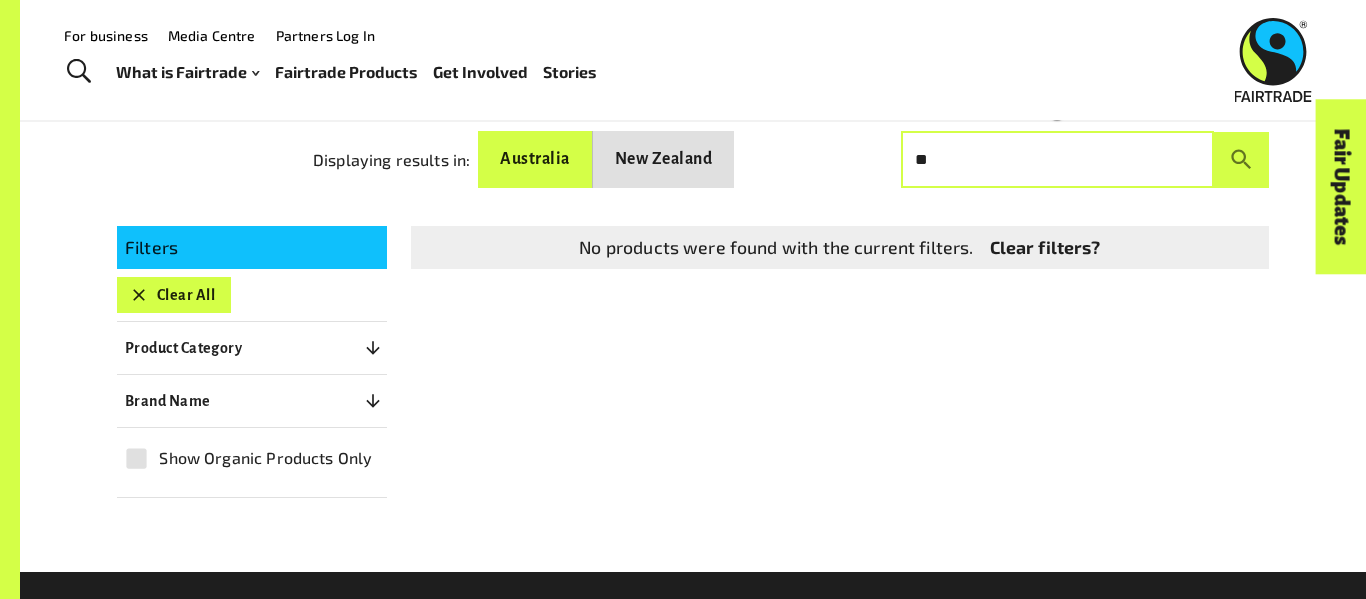 type on "*" 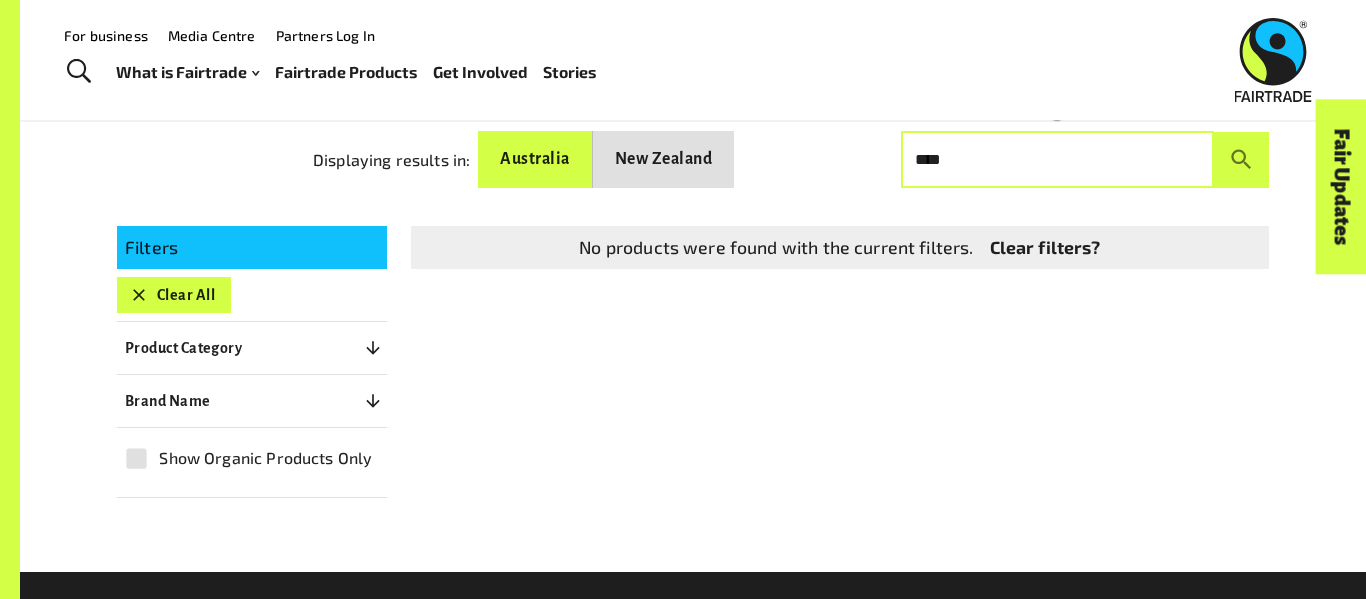 click at bounding box center (1241, 160) 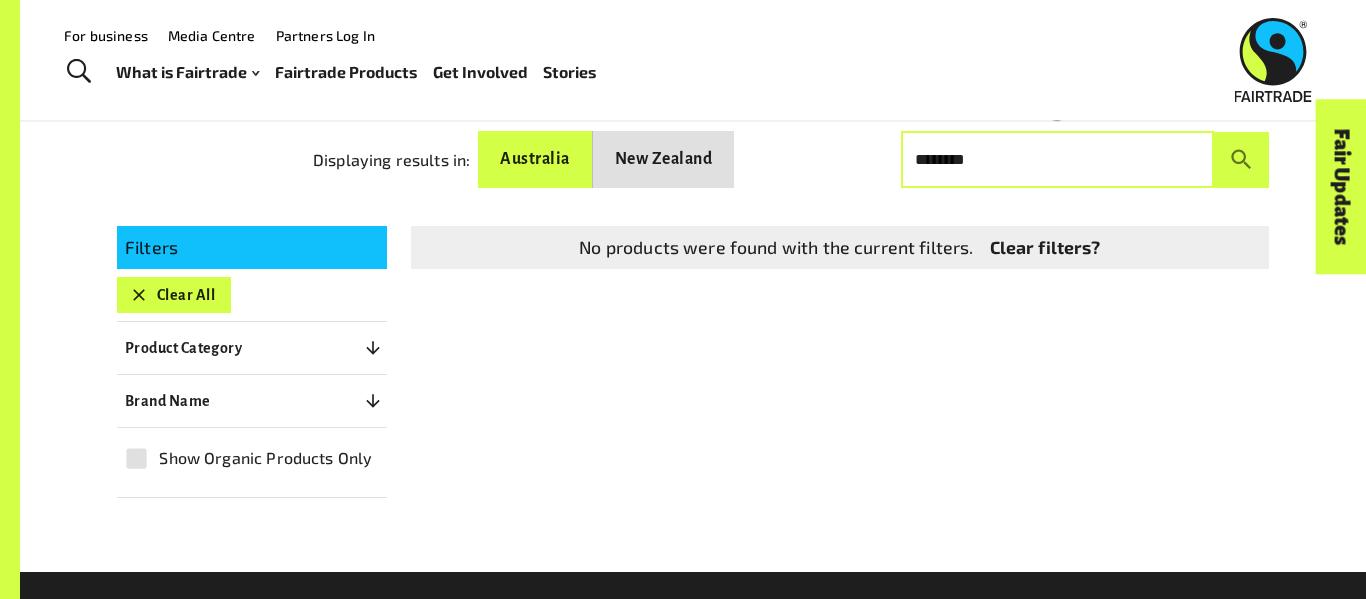 click at bounding box center [1241, 160] 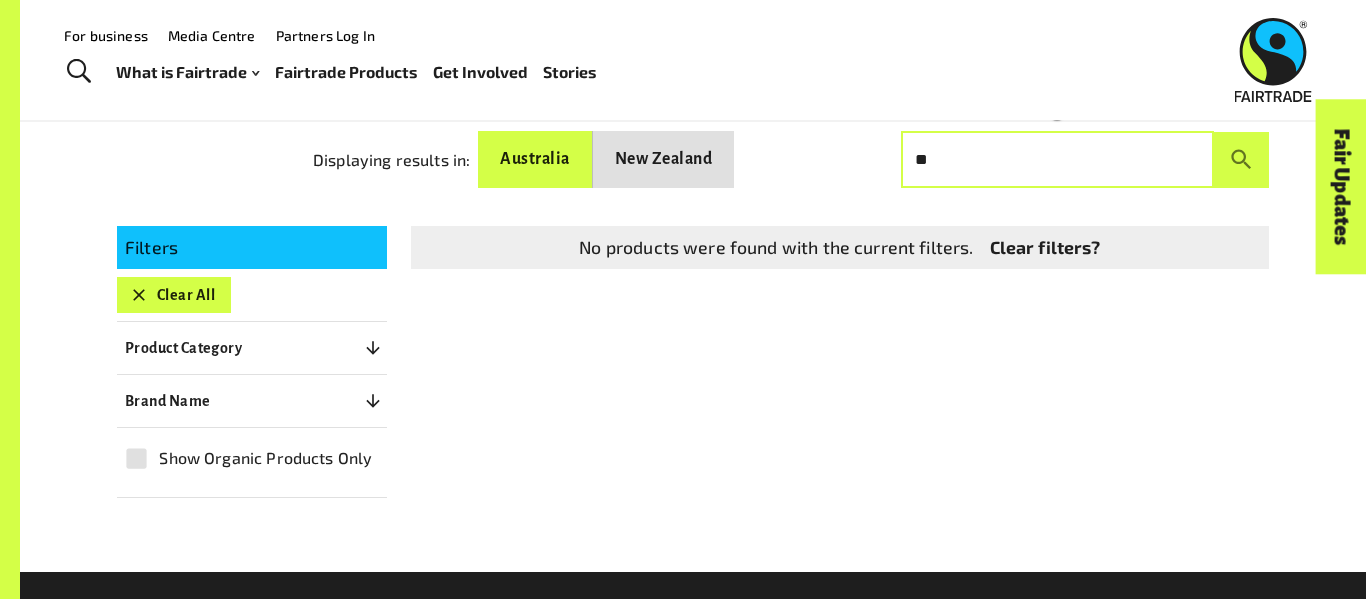 type on "*" 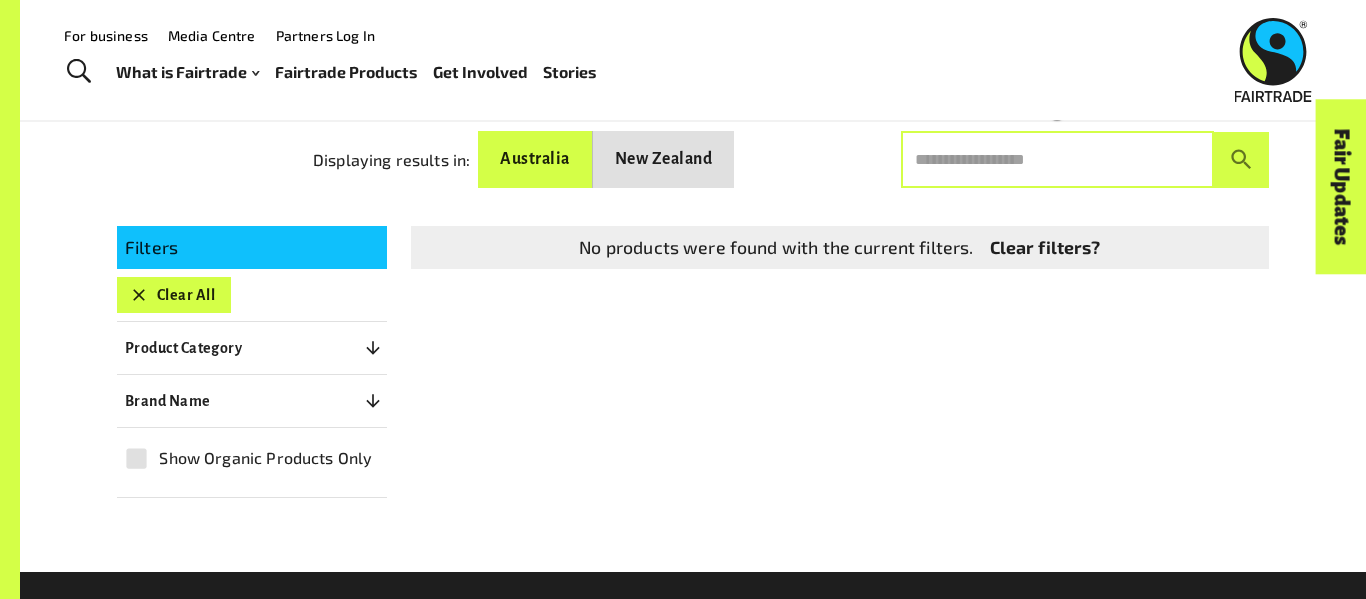 click on "New Zealand" at bounding box center (664, 159) 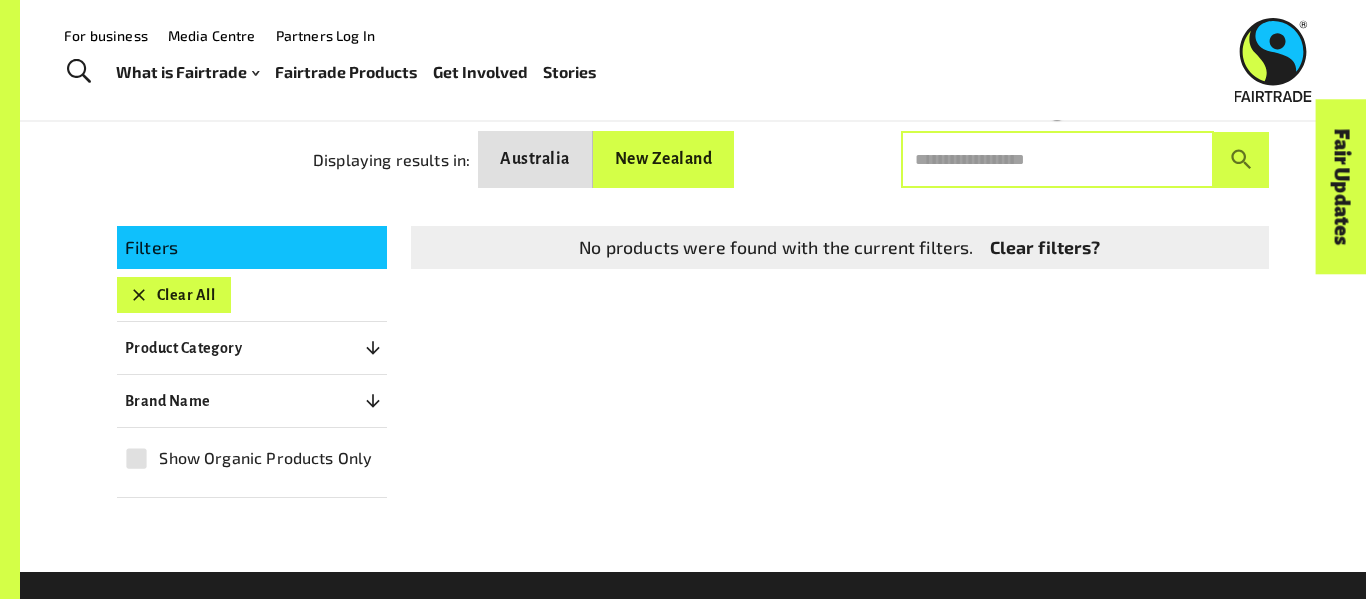 click at bounding box center [1057, 160] 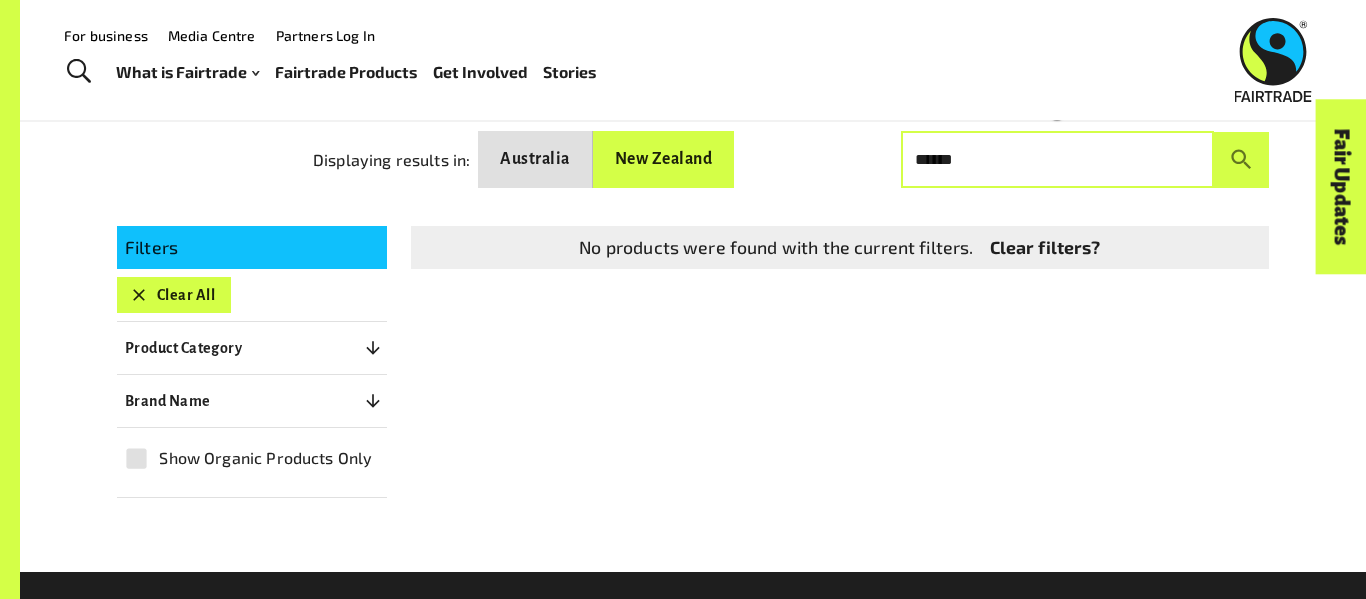 click at bounding box center [1241, 160] 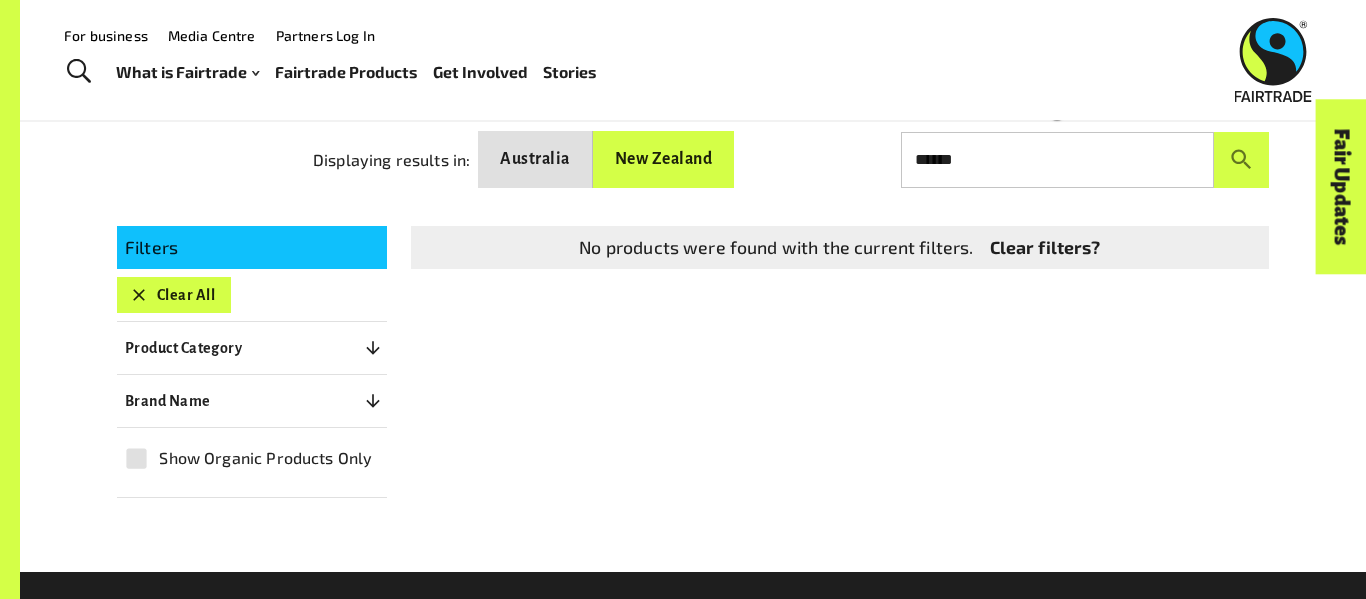 click on "Filters" at bounding box center [252, 247] 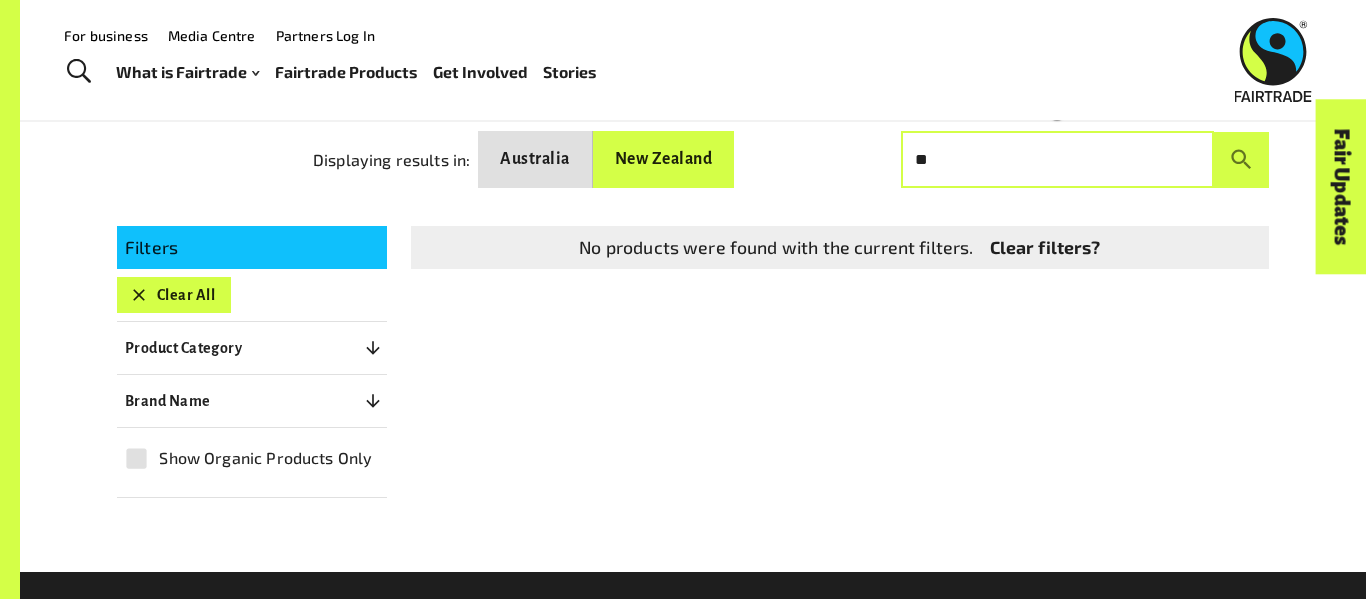 type on "*" 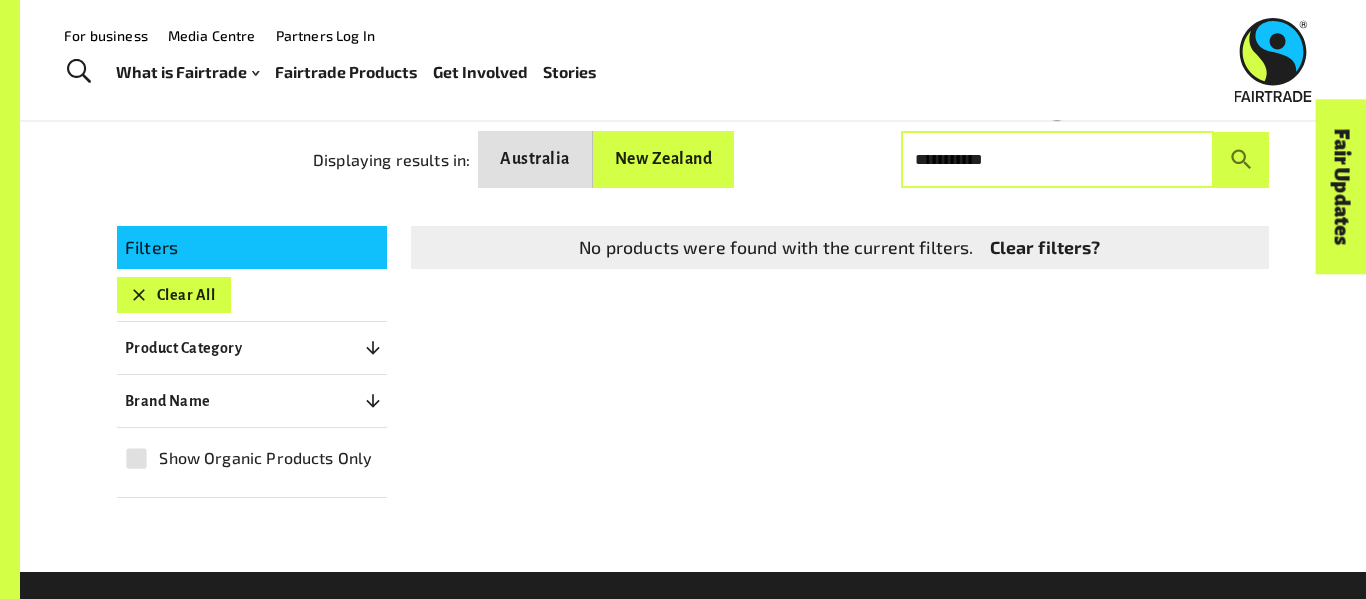 type on "**********" 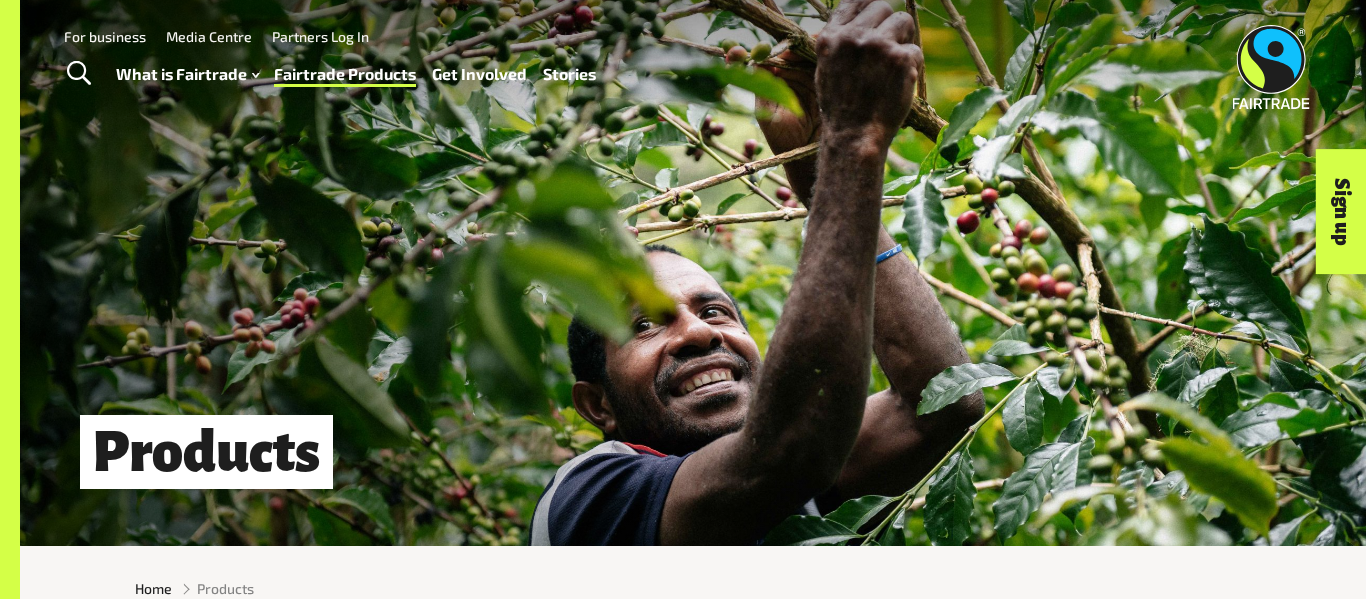 scroll, scrollTop: 0, scrollLeft: 0, axis: both 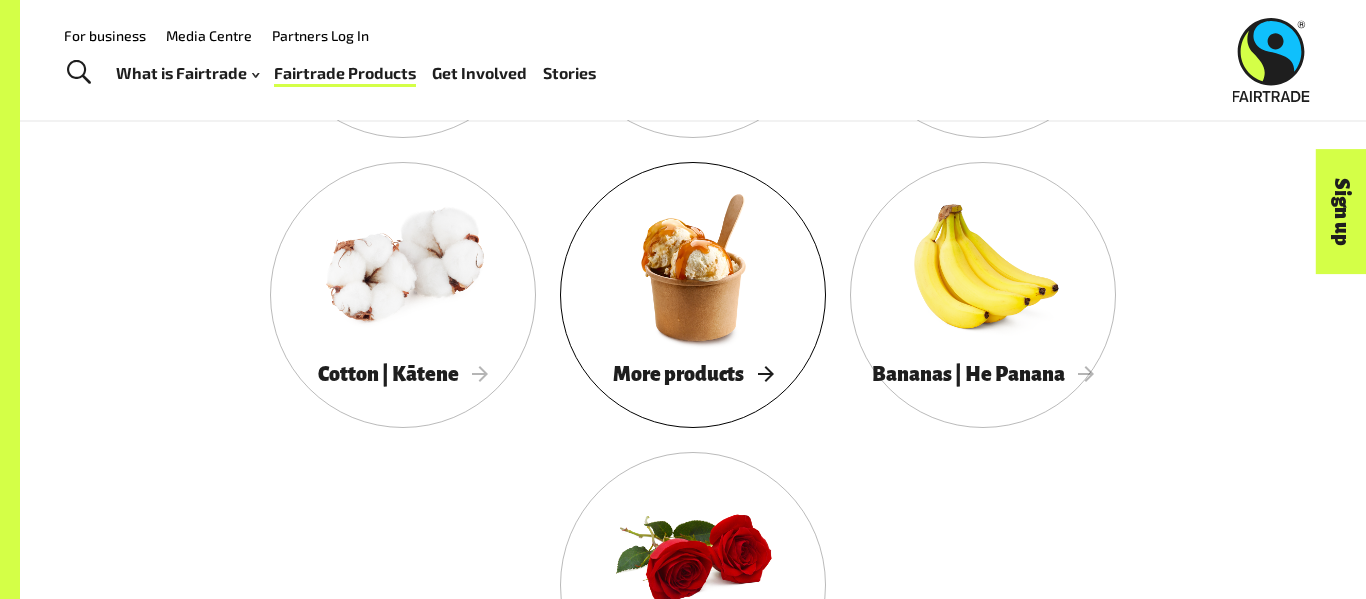 click on "More products" at bounding box center [693, 374] 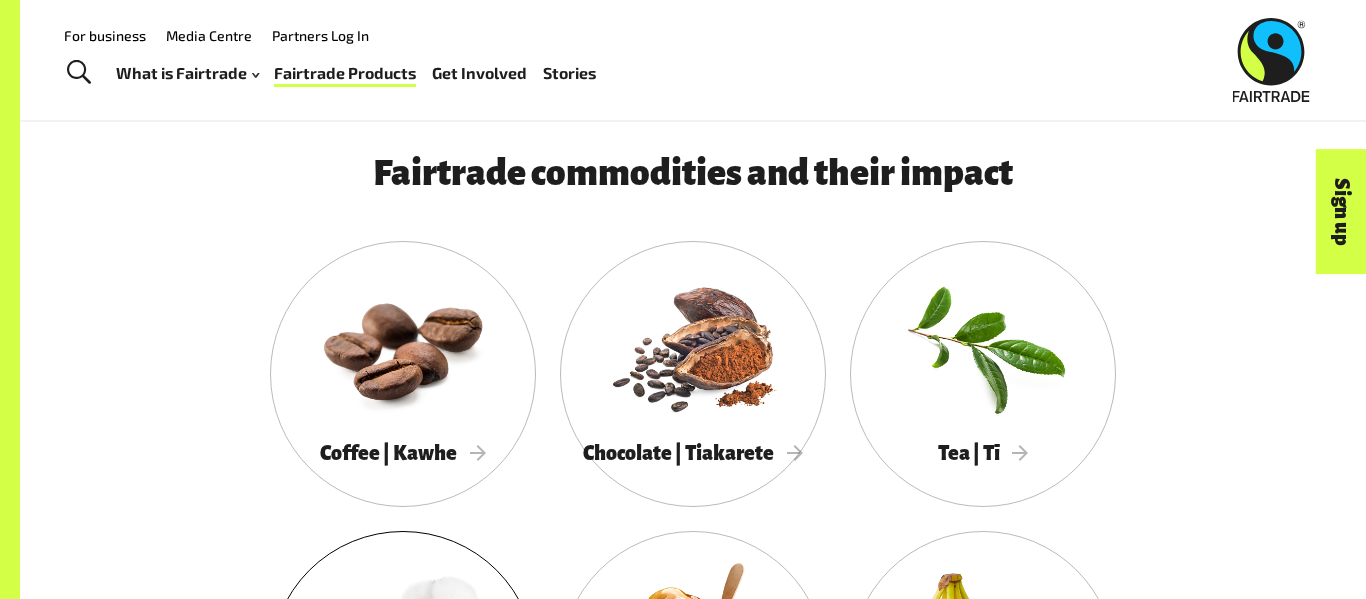 scroll, scrollTop: 1601, scrollLeft: 0, axis: vertical 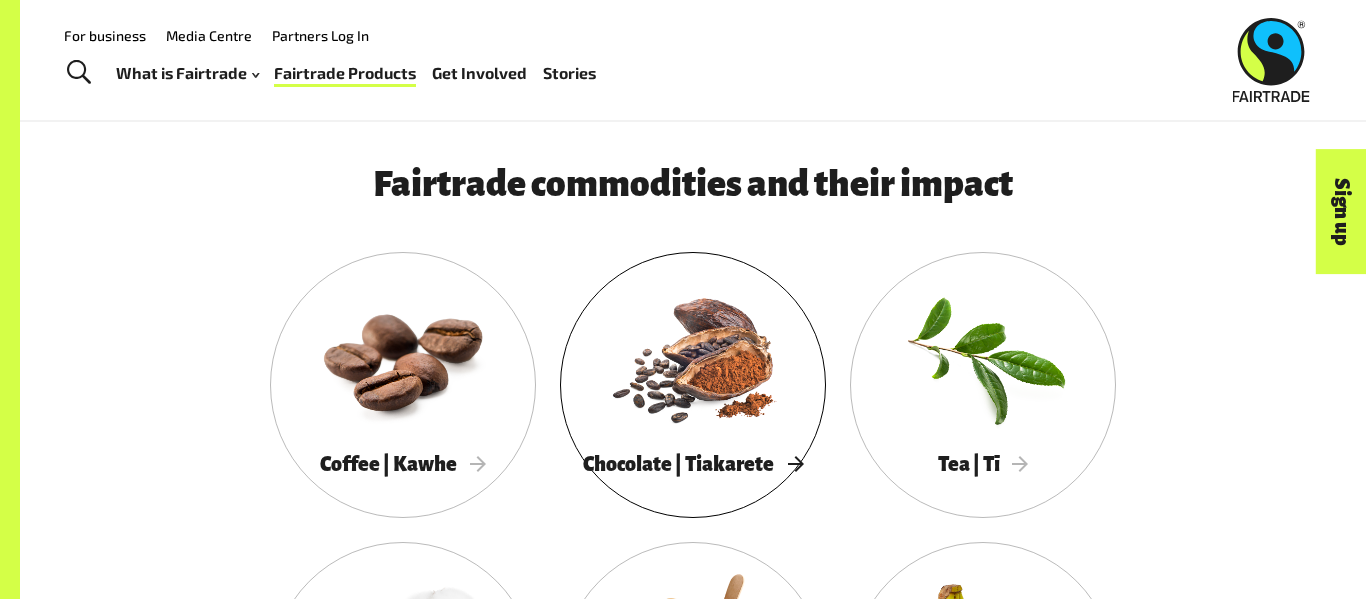 click on "Chocolate | Tiakarete" at bounding box center [693, 464] 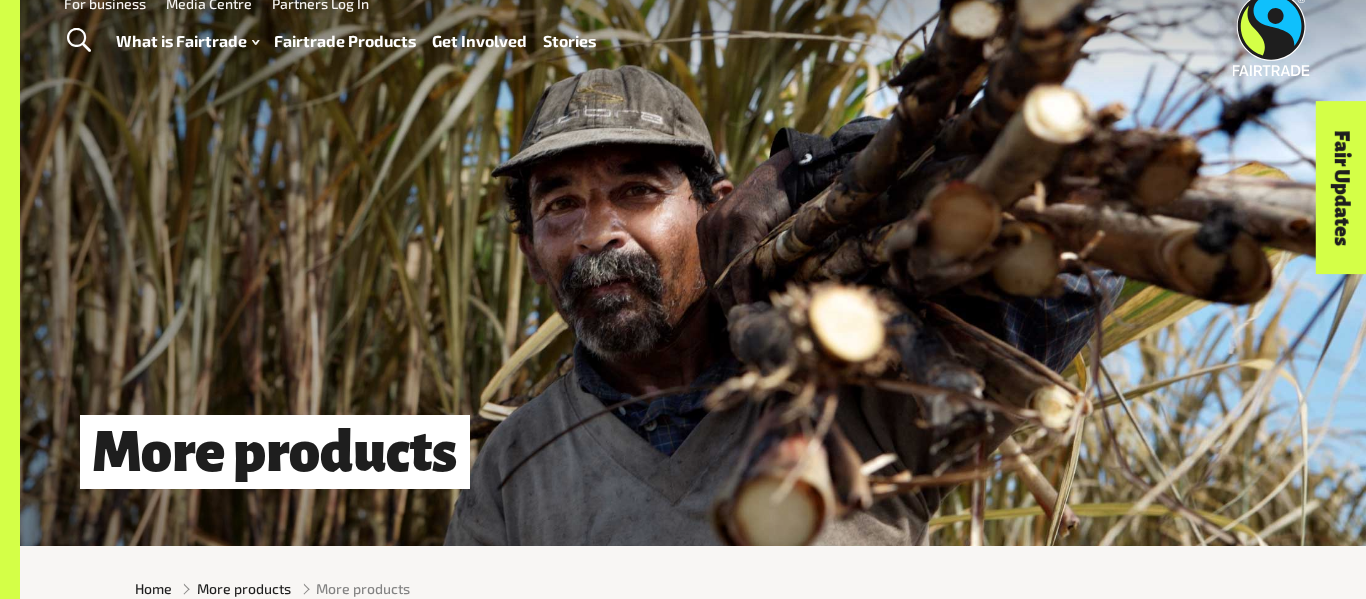 scroll, scrollTop: 844, scrollLeft: 0, axis: vertical 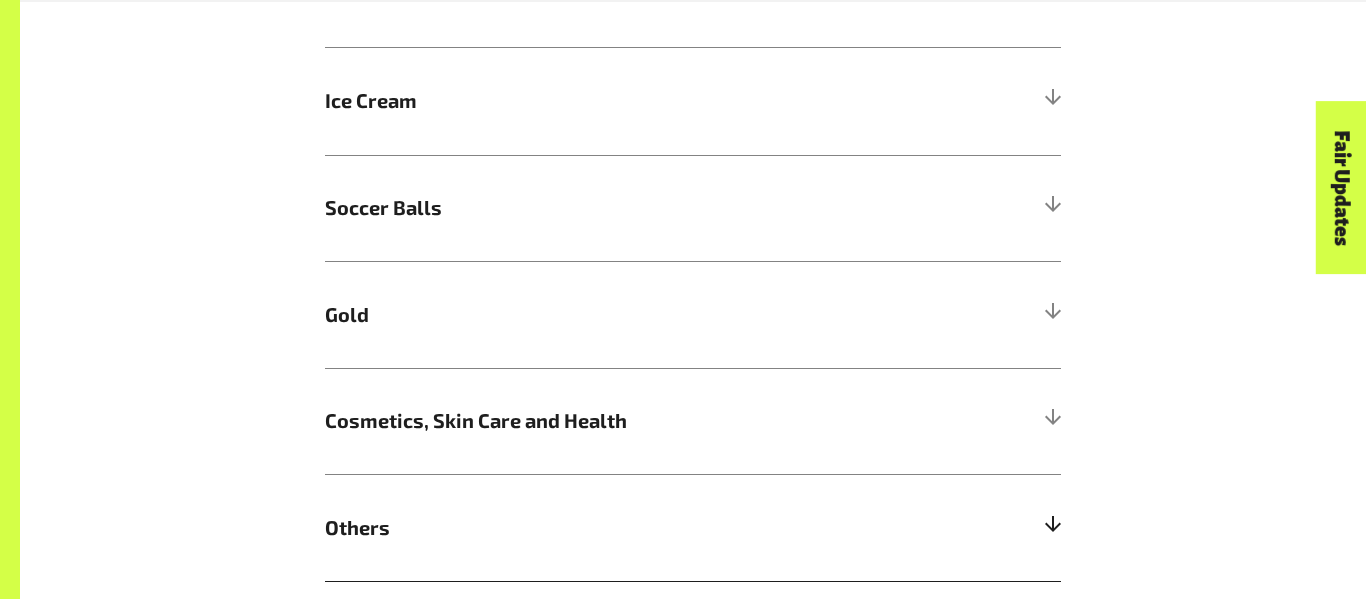 click at bounding box center [1052, 528] 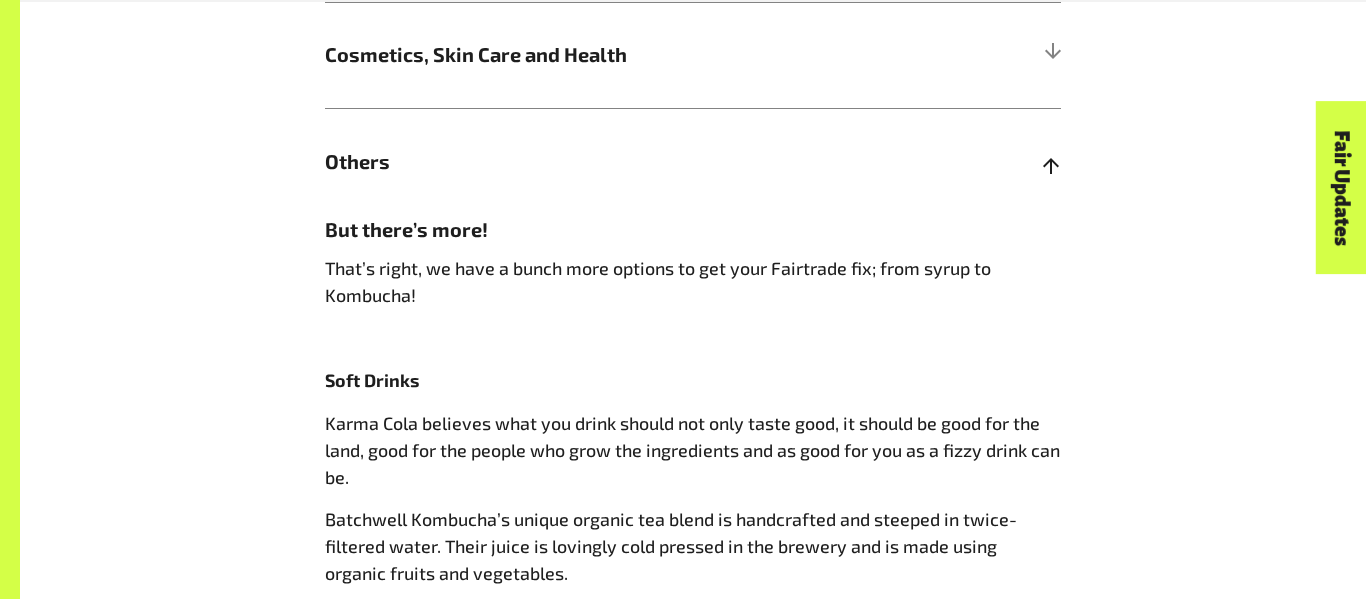 scroll, scrollTop: 1800, scrollLeft: 0, axis: vertical 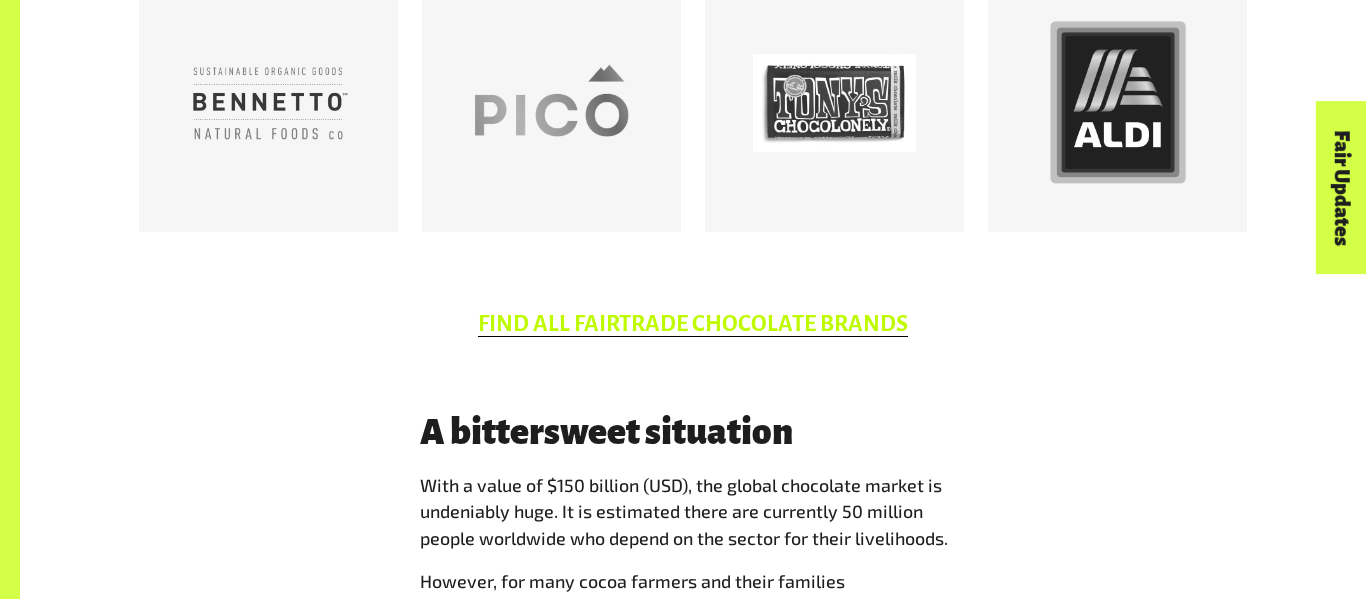click on "FIND ALL FAIRTRADE CHOCOLATE BRANDS" at bounding box center (693, 324) 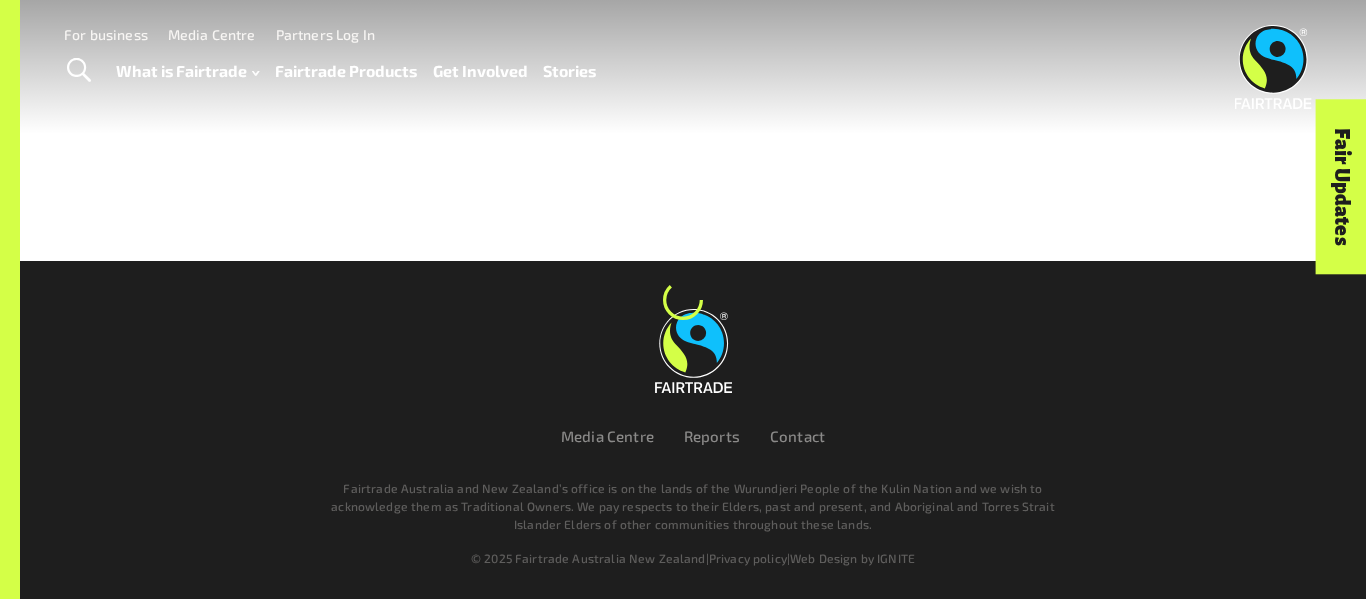 scroll, scrollTop: 0, scrollLeft: 0, axis: both 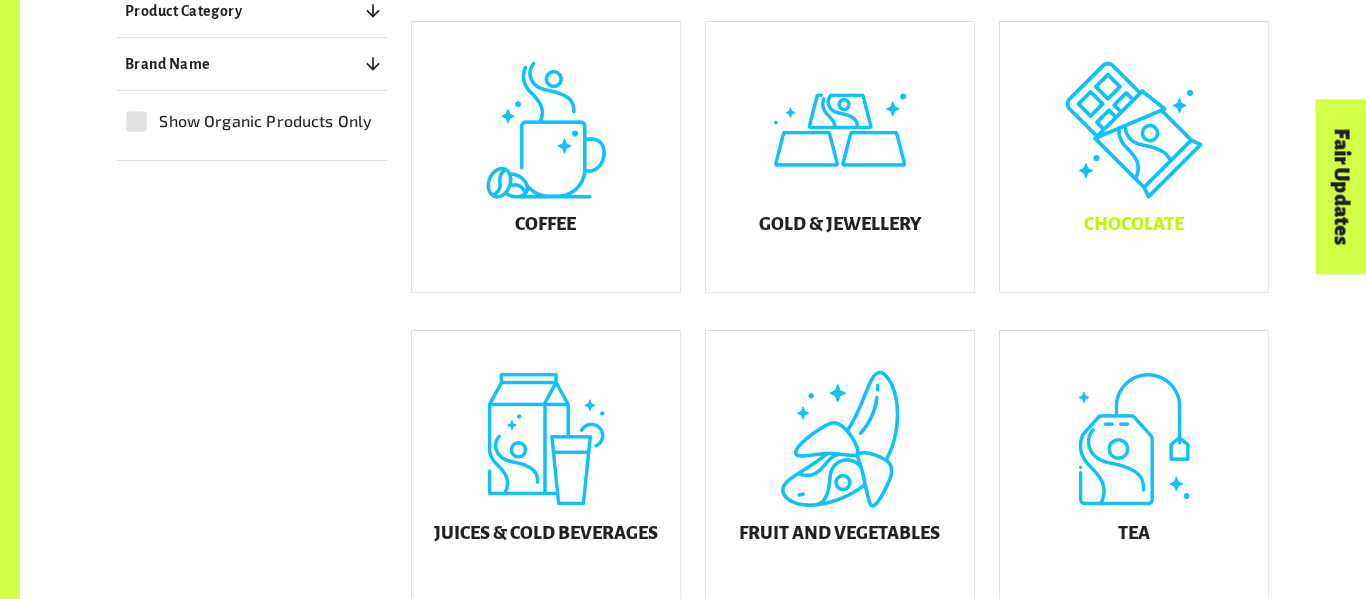 click on "Chocolate" at bounding box center (1134, 157) 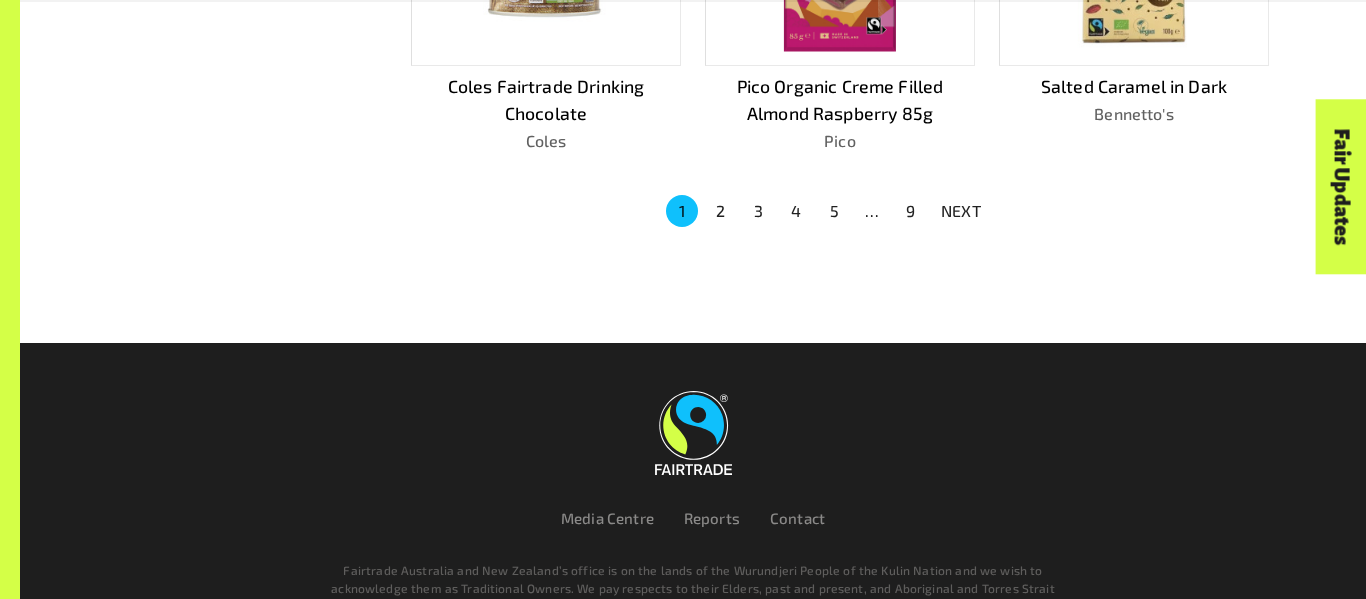 scroll, scrollTop: 1549, scrollLeft: 0, axis: vertical 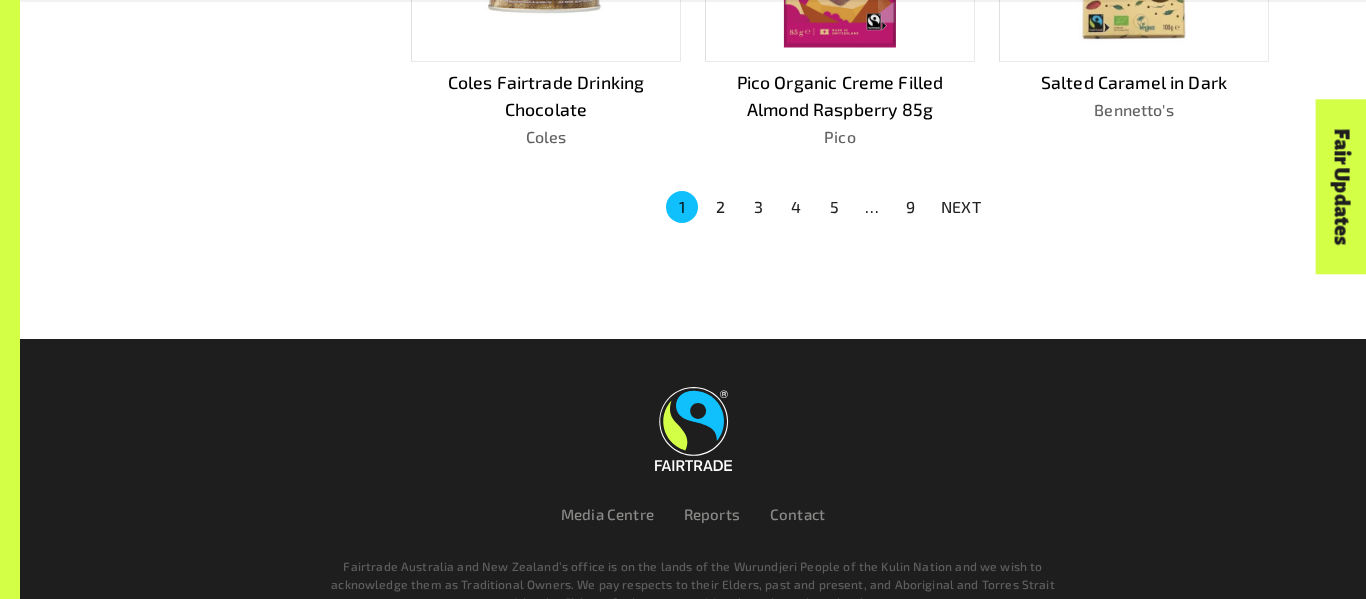 click on "NEXT" at bounding box center (961, 207) 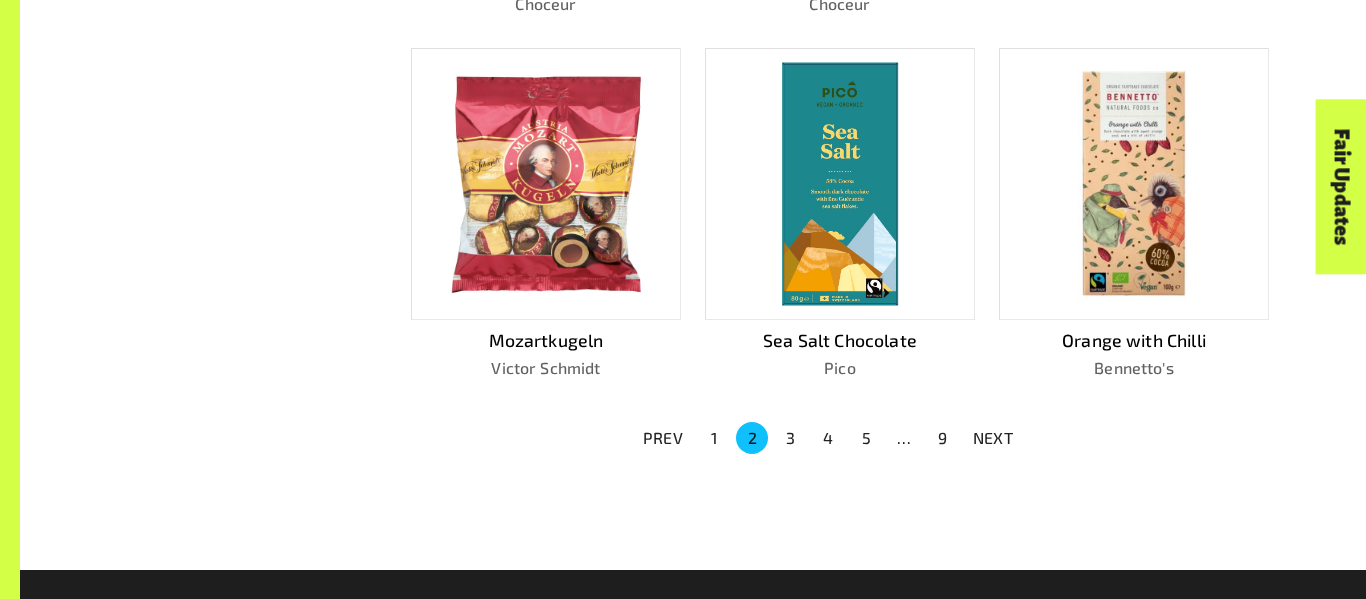 scroll, scrollTop: 1340, scrollLeft: 0, axis: vertical 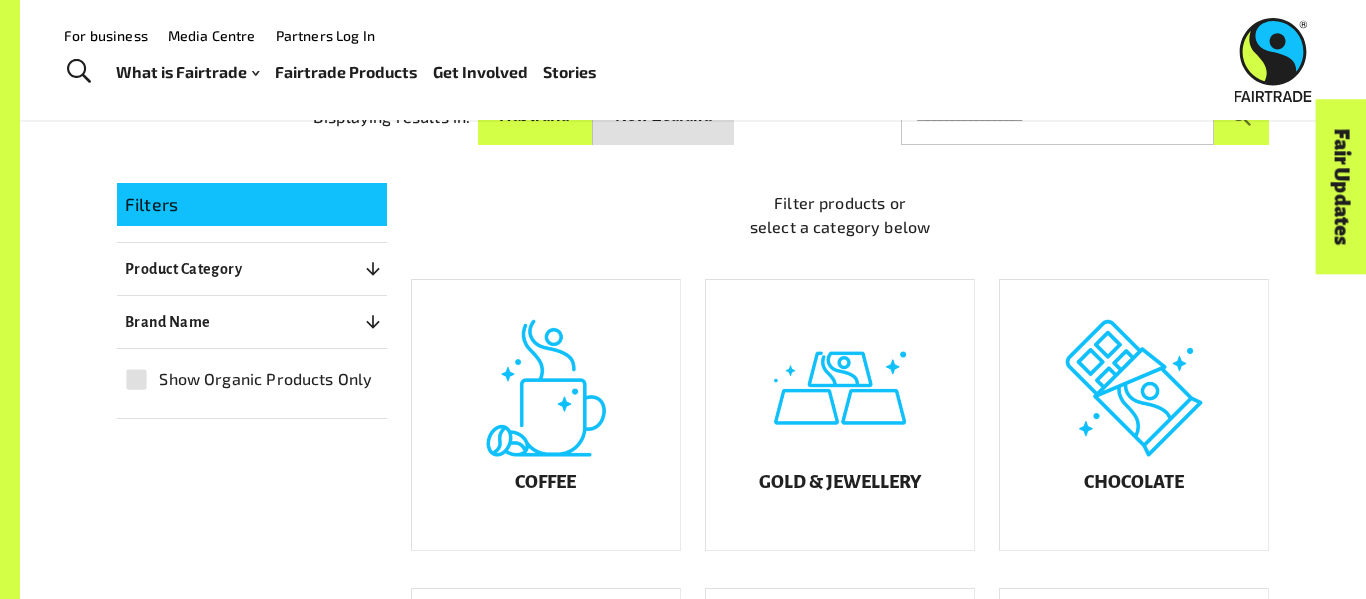click at bounding box center [79, 72] 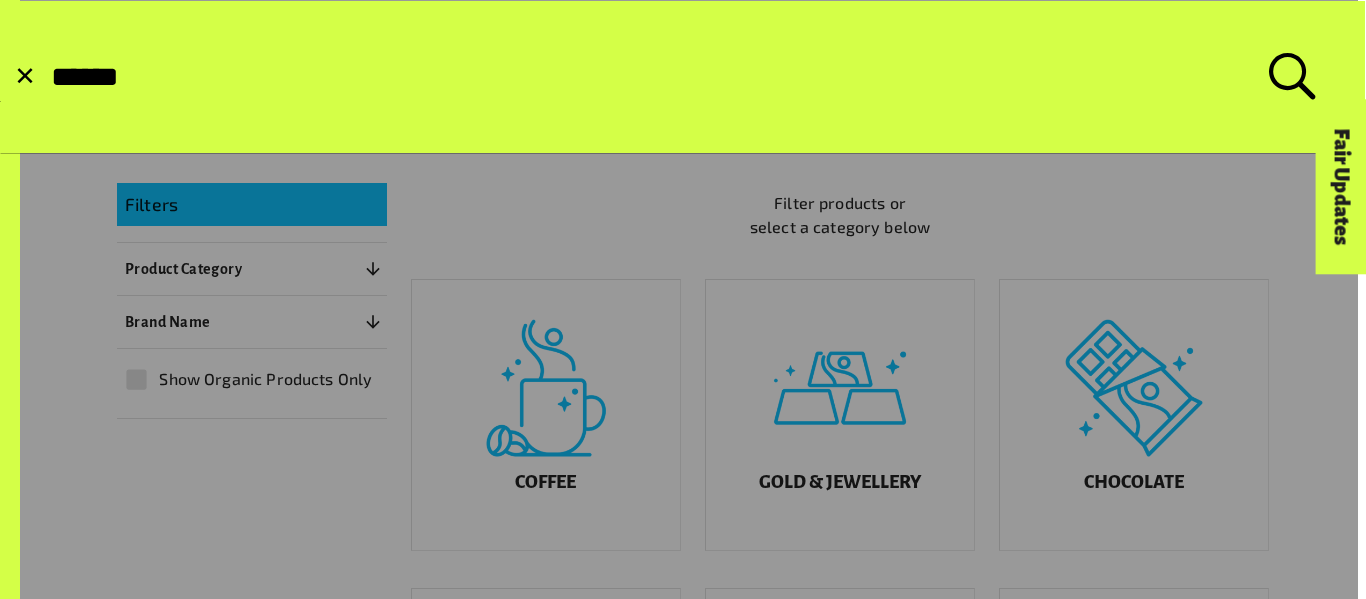 click at bounding box center (49, 77) 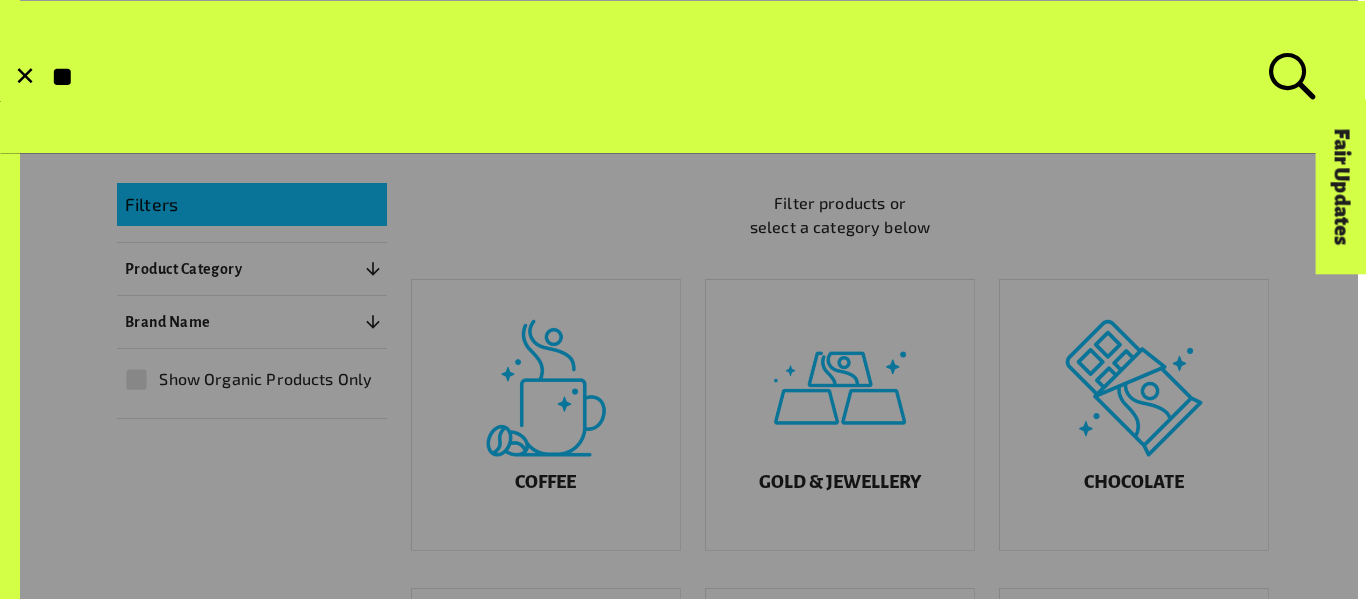 type on "*" 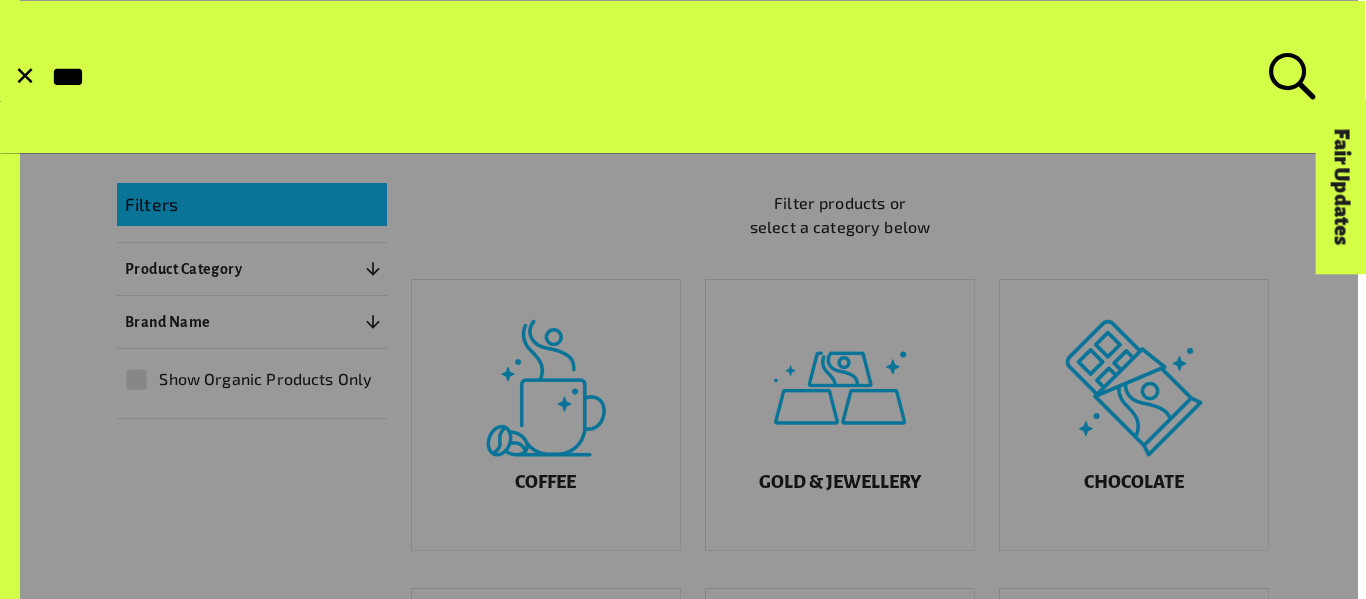 type on "***" 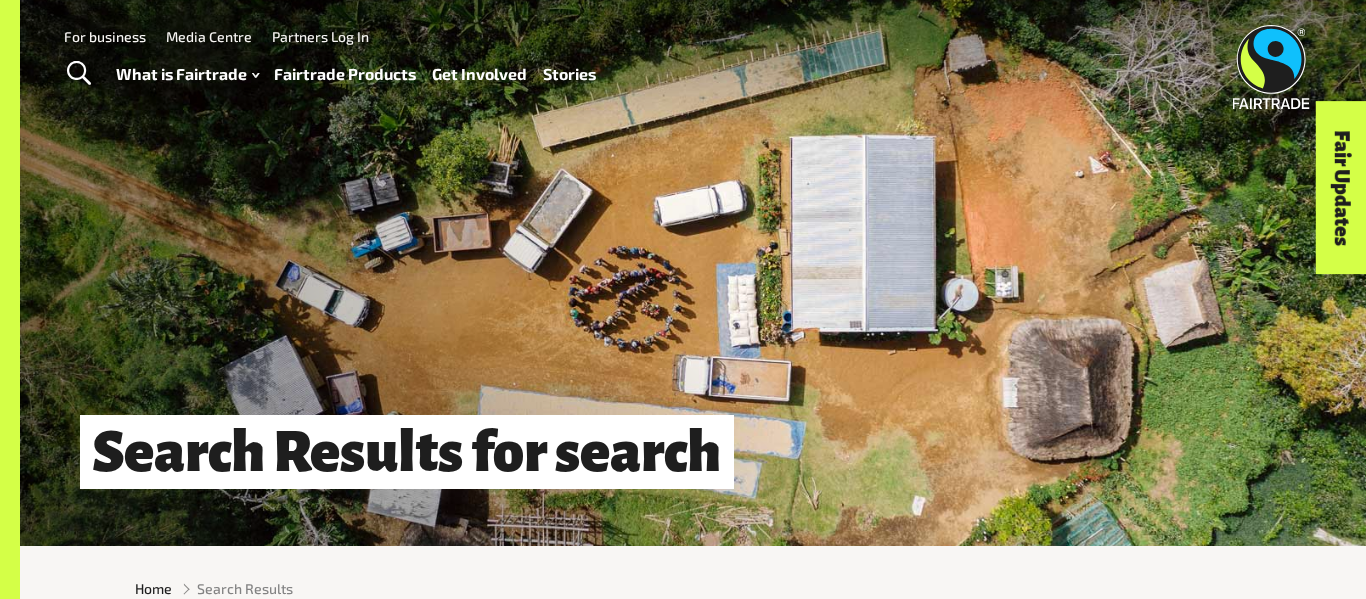 scroll, scrollTop: 0, scrollLeft: 0, axis: both 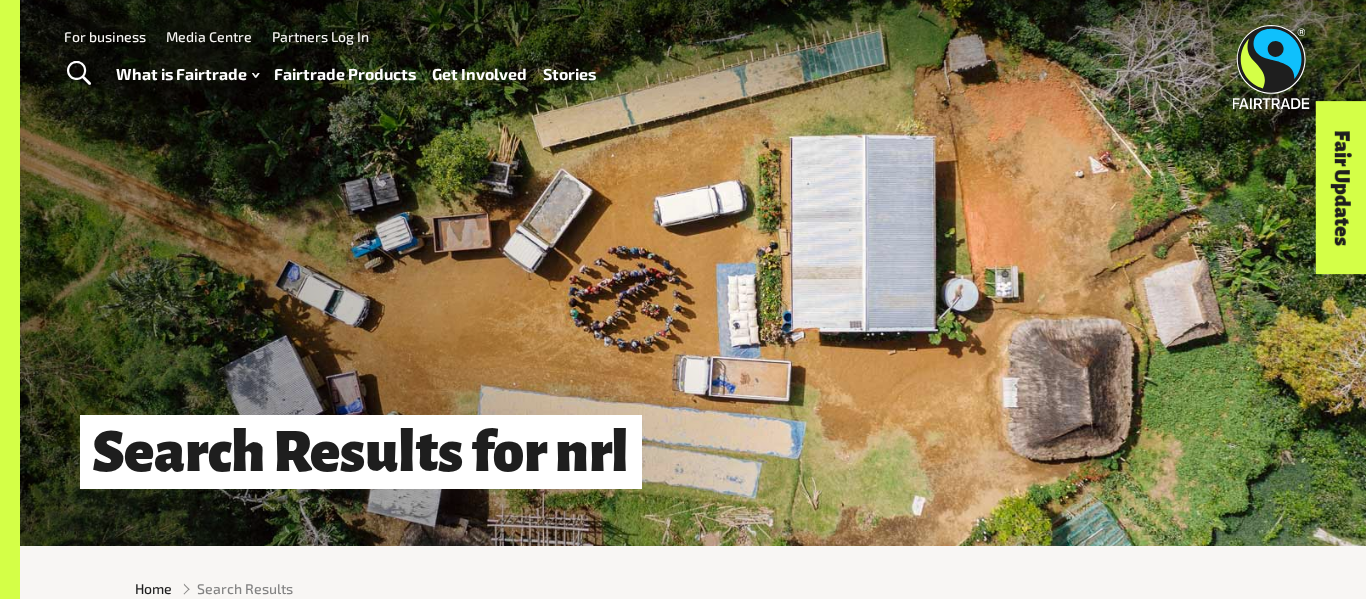 click at bounding box center [79, 74] 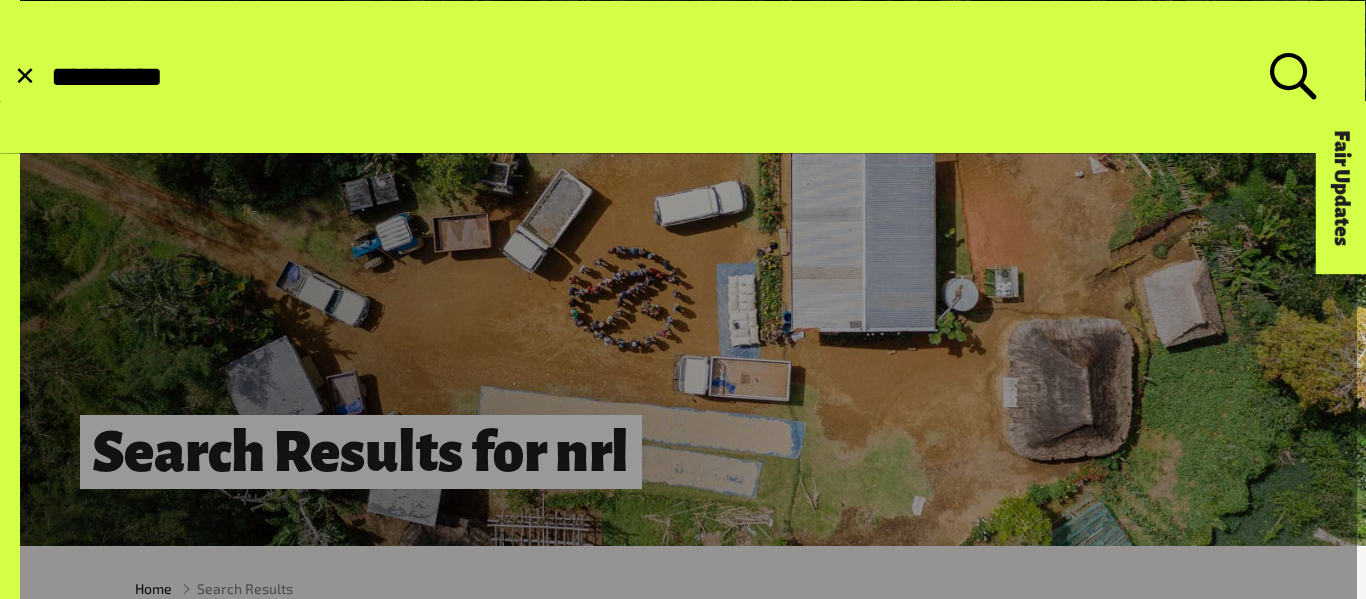 type on "**********" 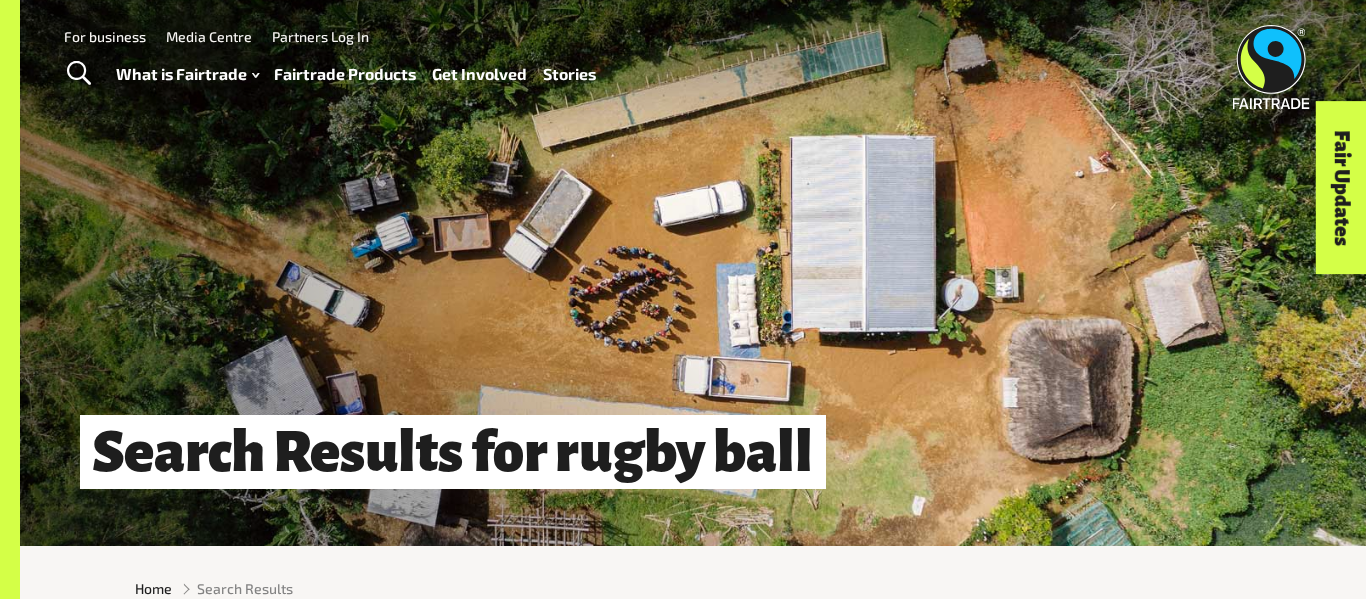scroll, scrollTop: 0, scrollLeft: 0, axis: both 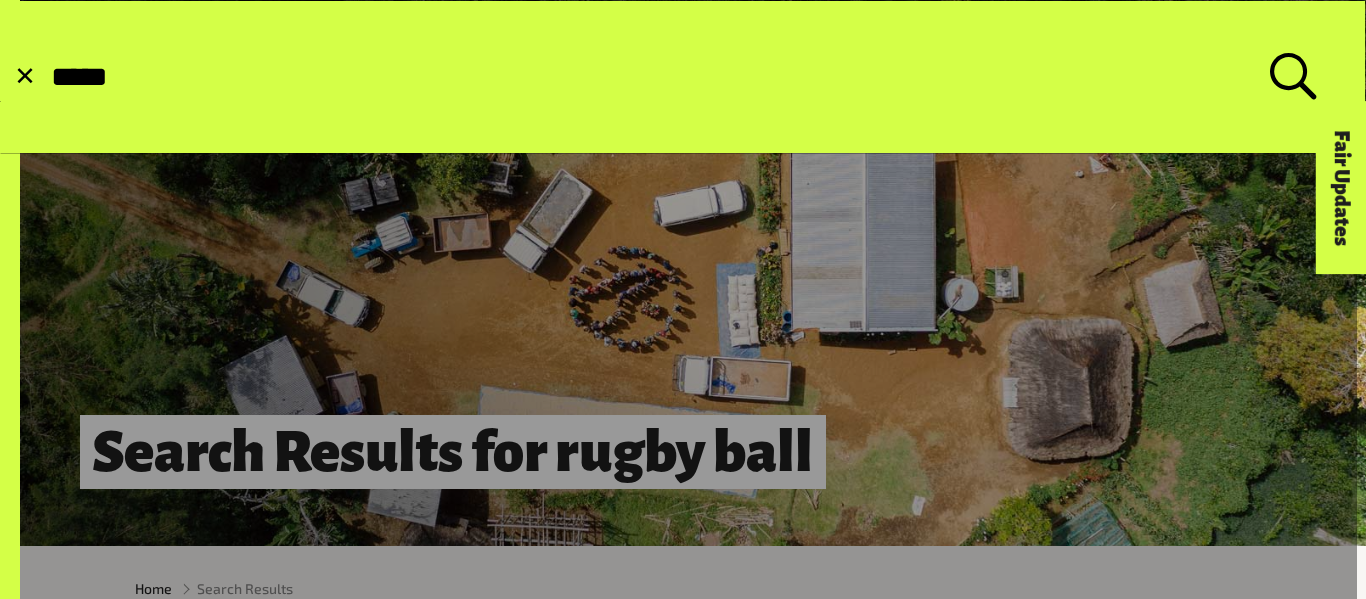 type on "*****" 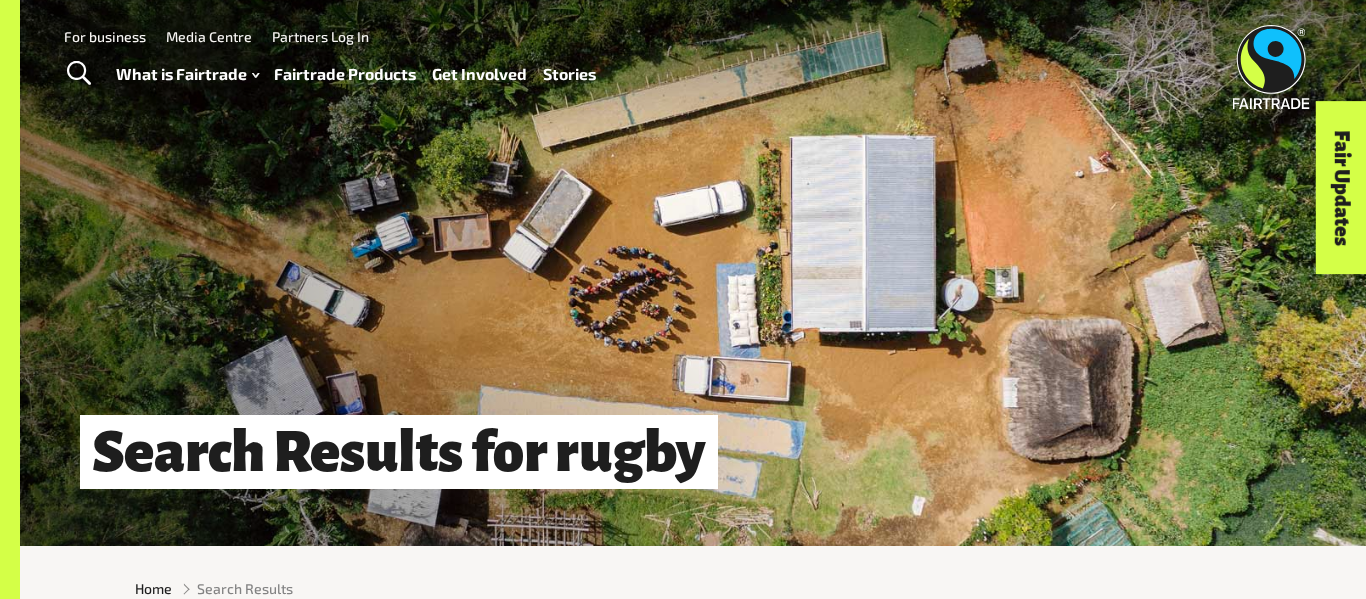 scroll, scrollTop: 0, scrollLeft: 0, axis: both 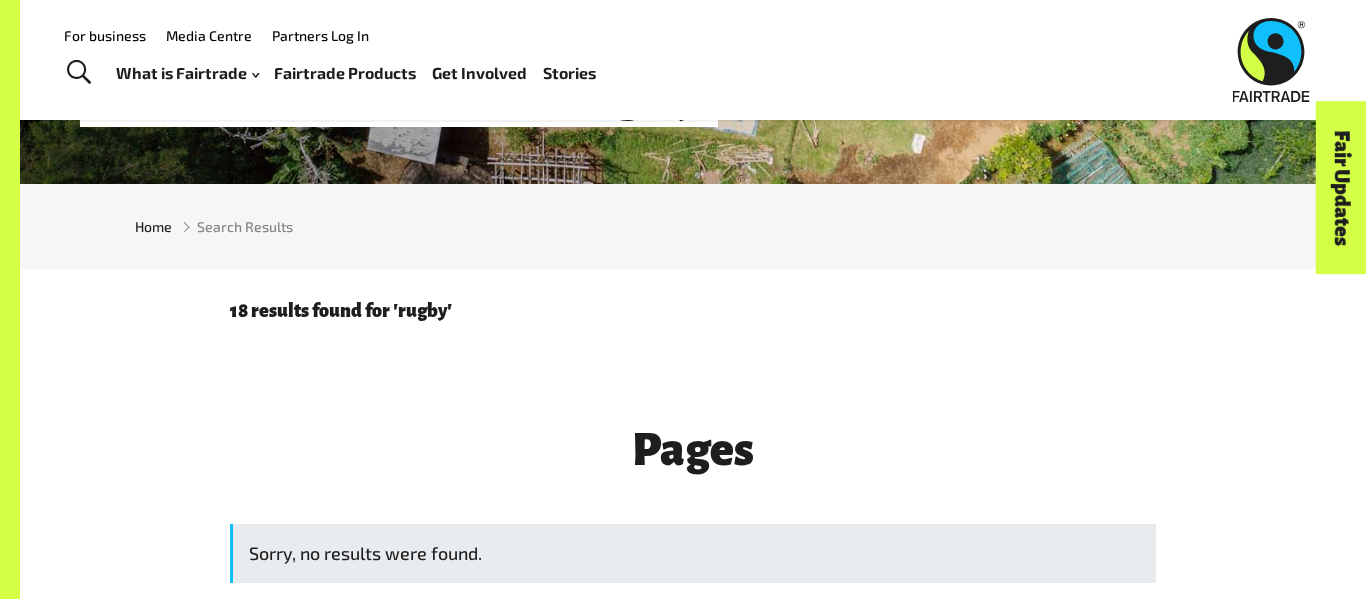 click on "Search Results" at bounding box center [245, 226] 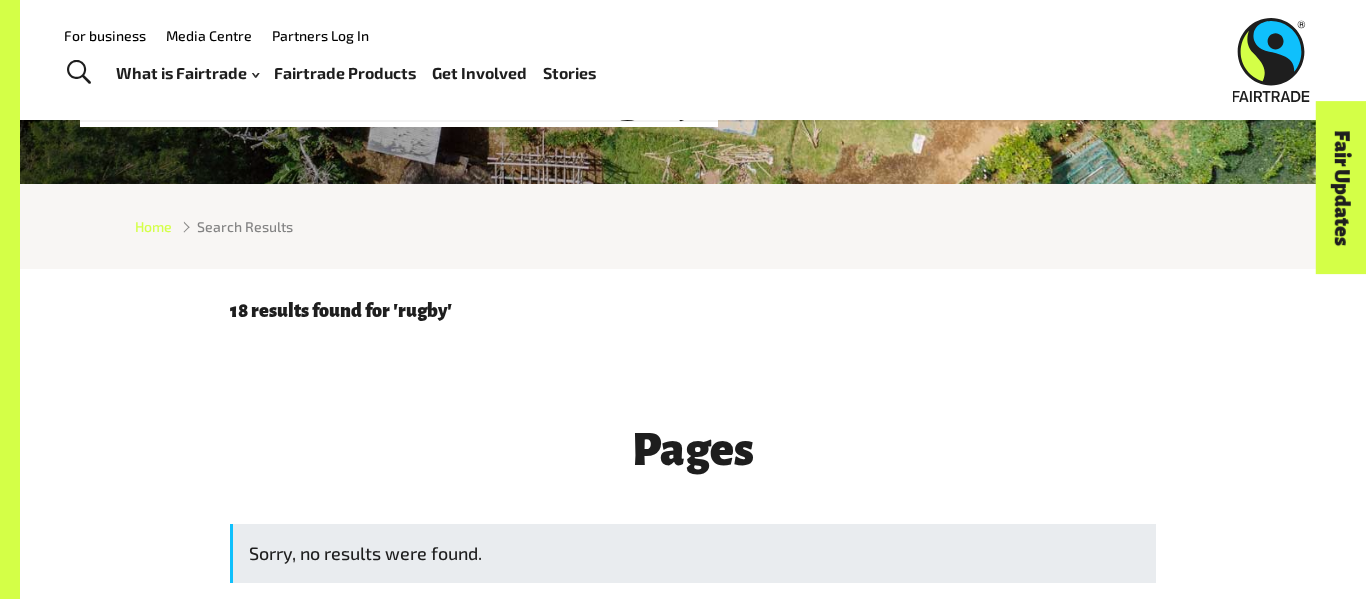 click on "Home" at bounding box center [153, 226] 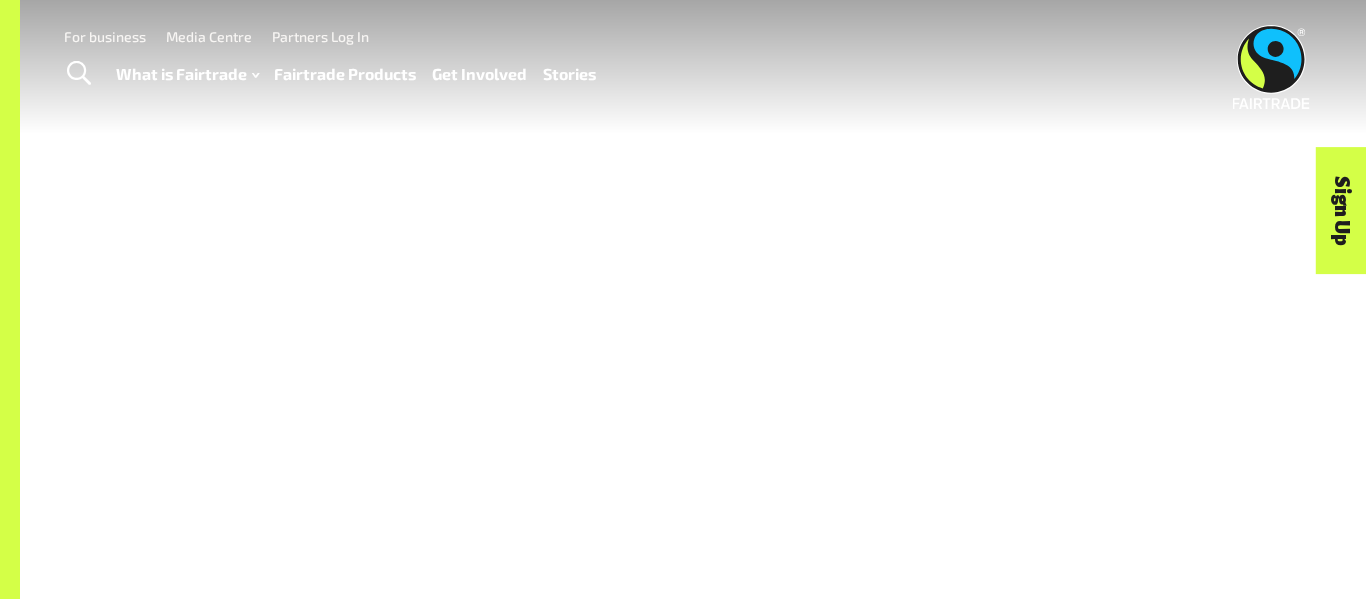 scroll, scrollTop: 0, scrollLeft: 0, axis: both 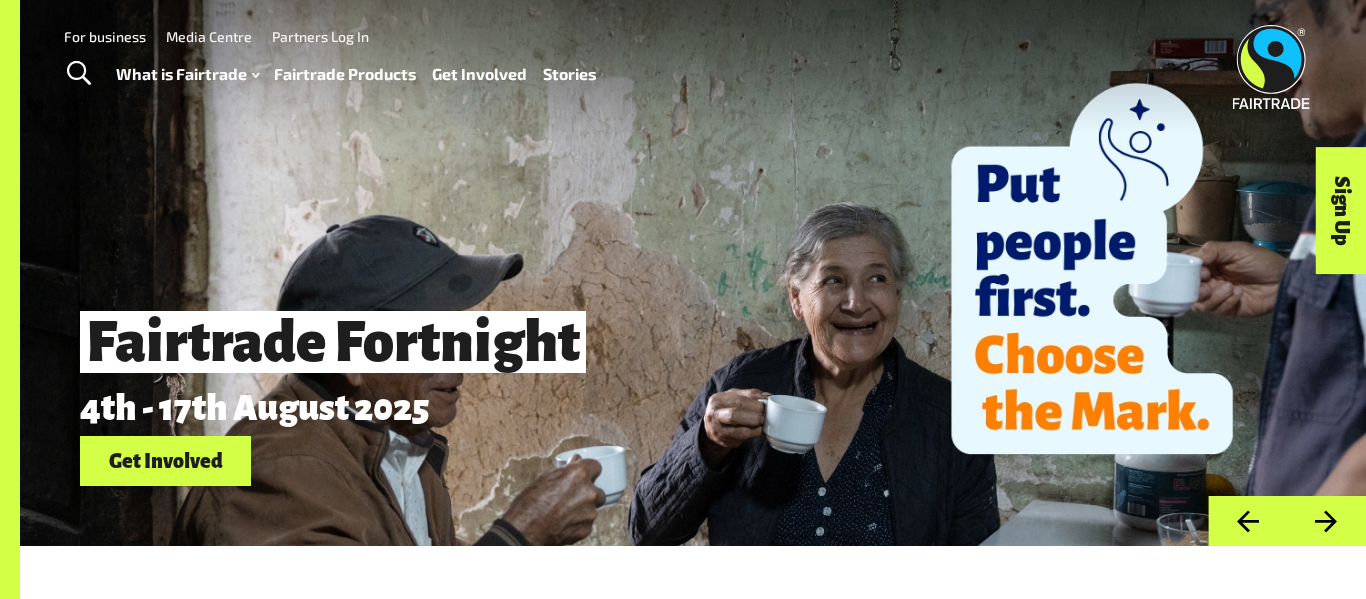 click at bounding box center [79, 74] 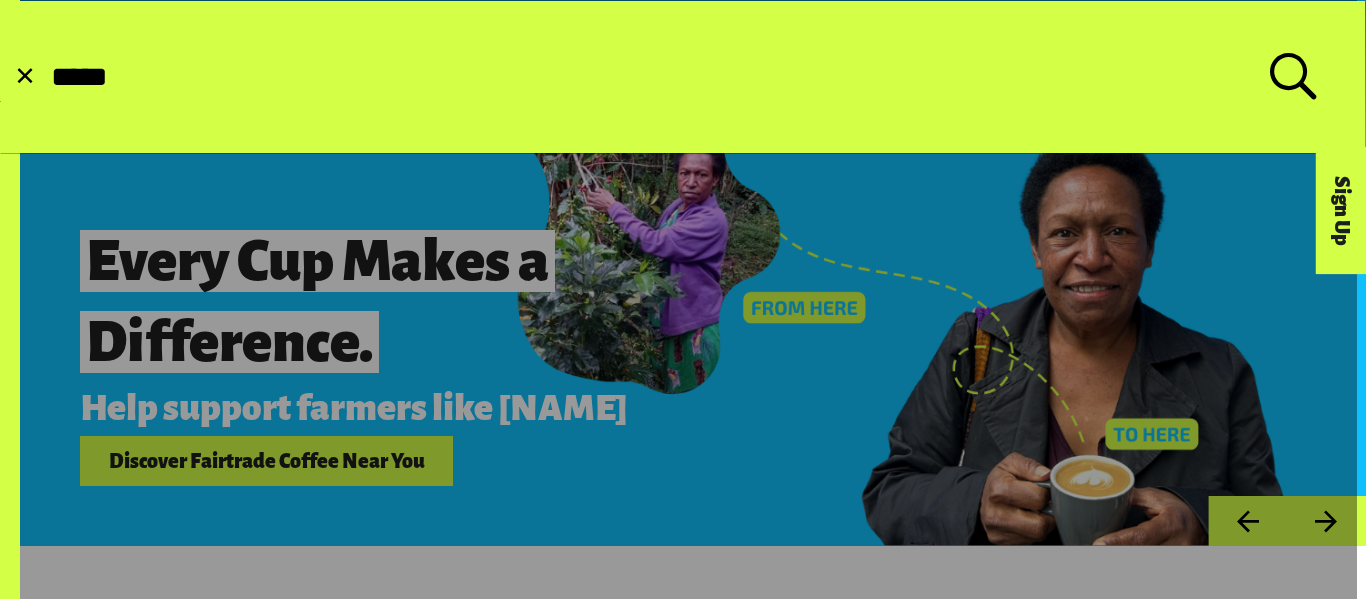 type on "*****" 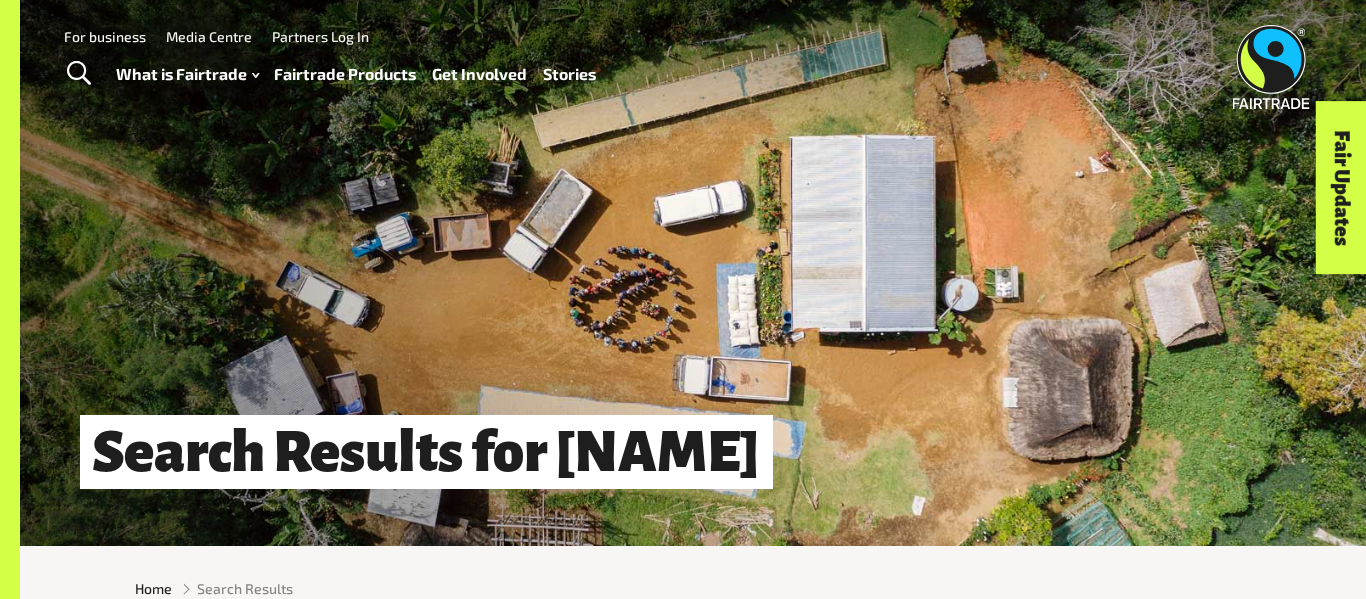 scroll, scrollTop: 0, scrollLeft: 0, axis: both 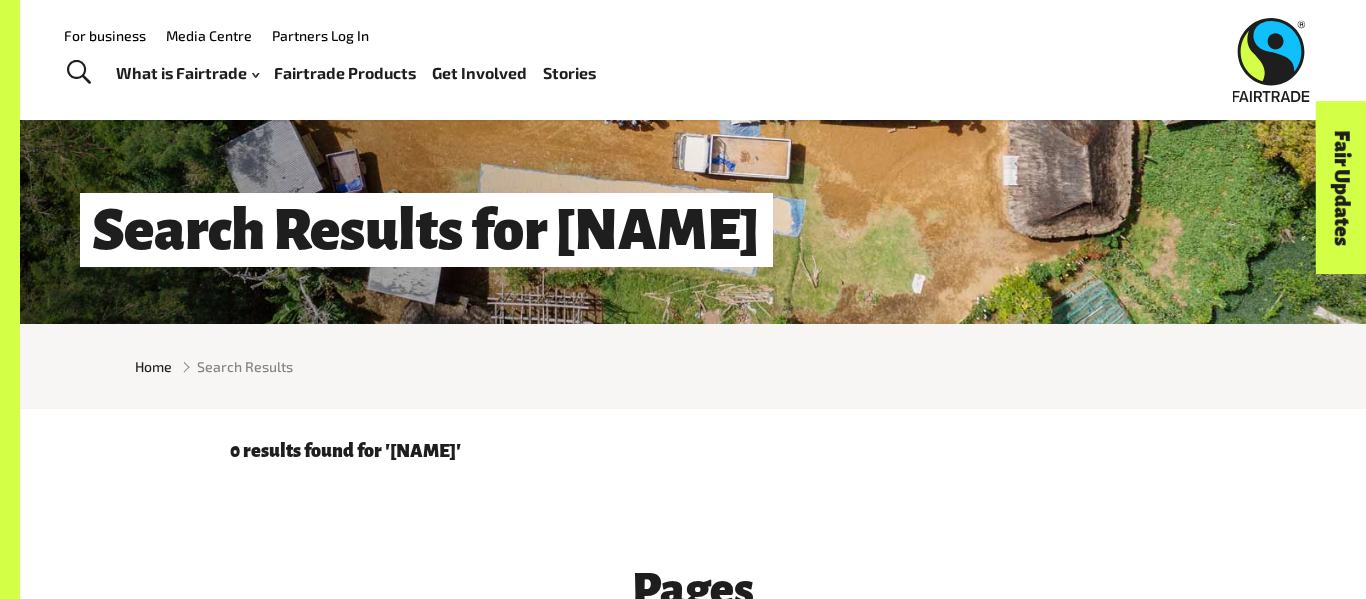 click at bounding box center [79, 73] 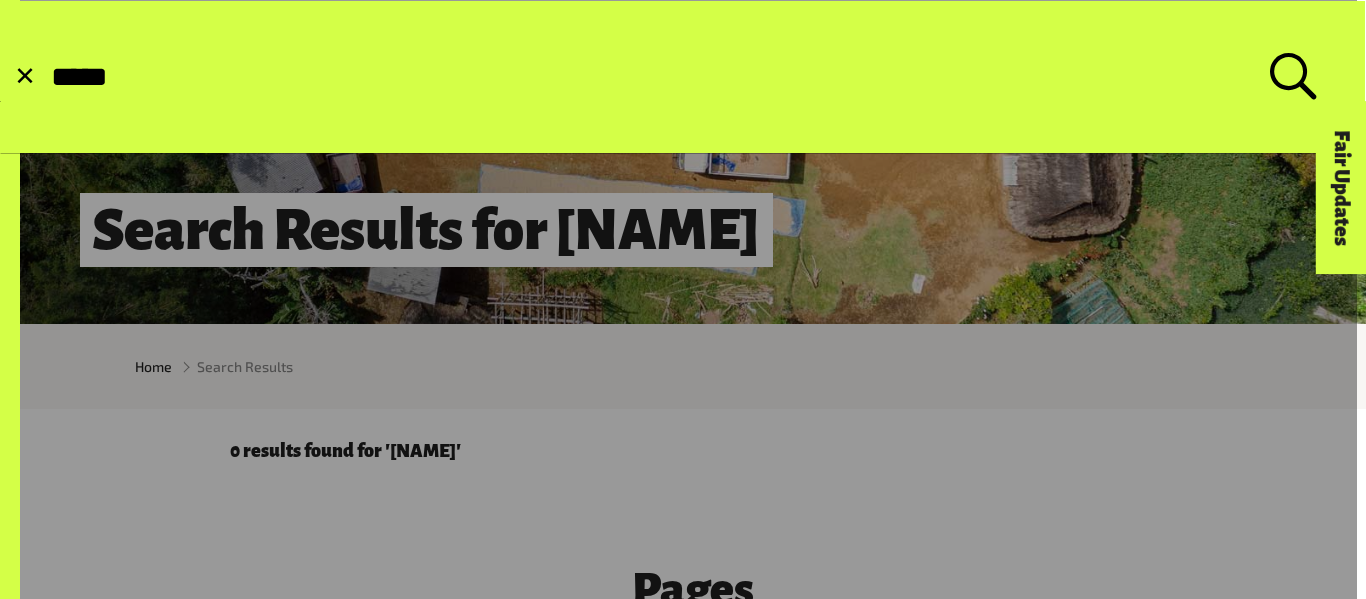 click on "✕
Search for:
*****" at bounding box center [683, 77] 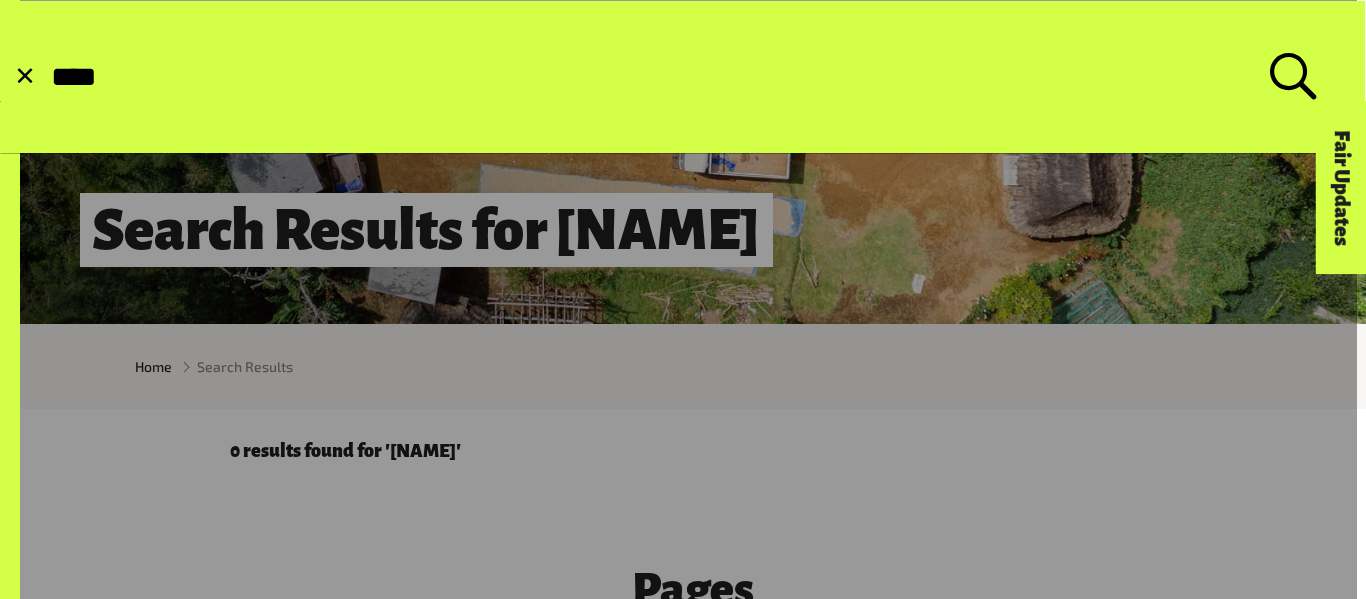type on "***" 